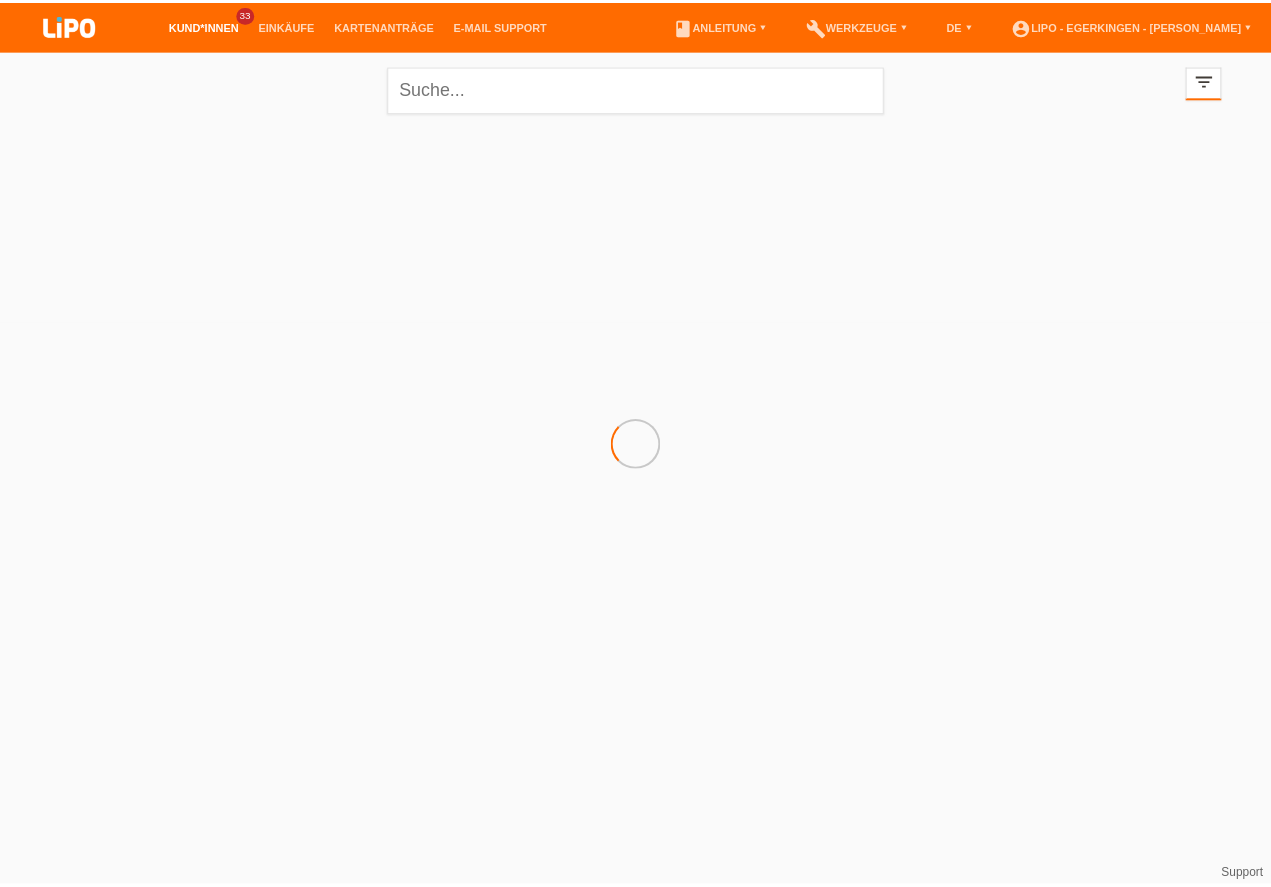 scroll, scrollTop: 0, scrollLeft: 0, axis: both 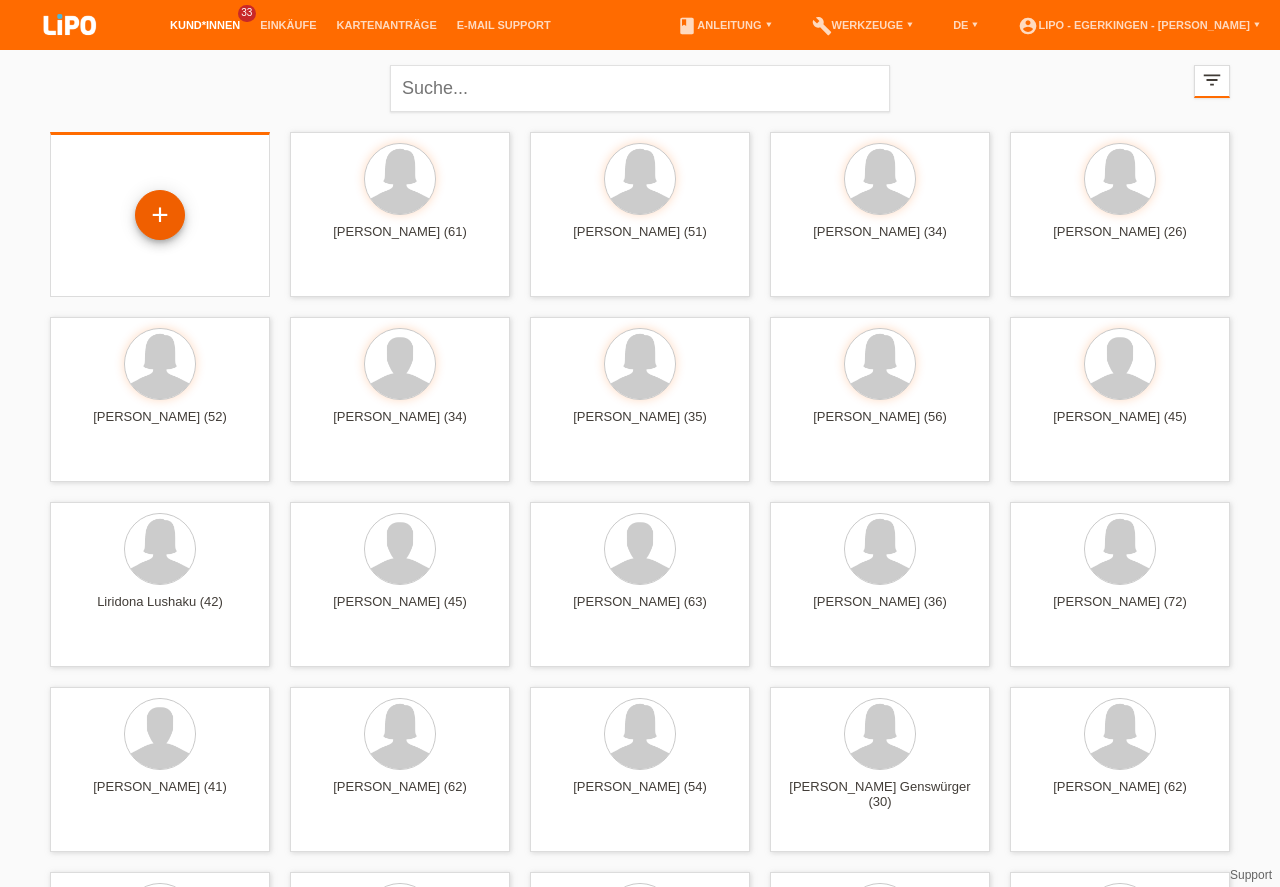 click on "+" at bounding box center [160, 215] 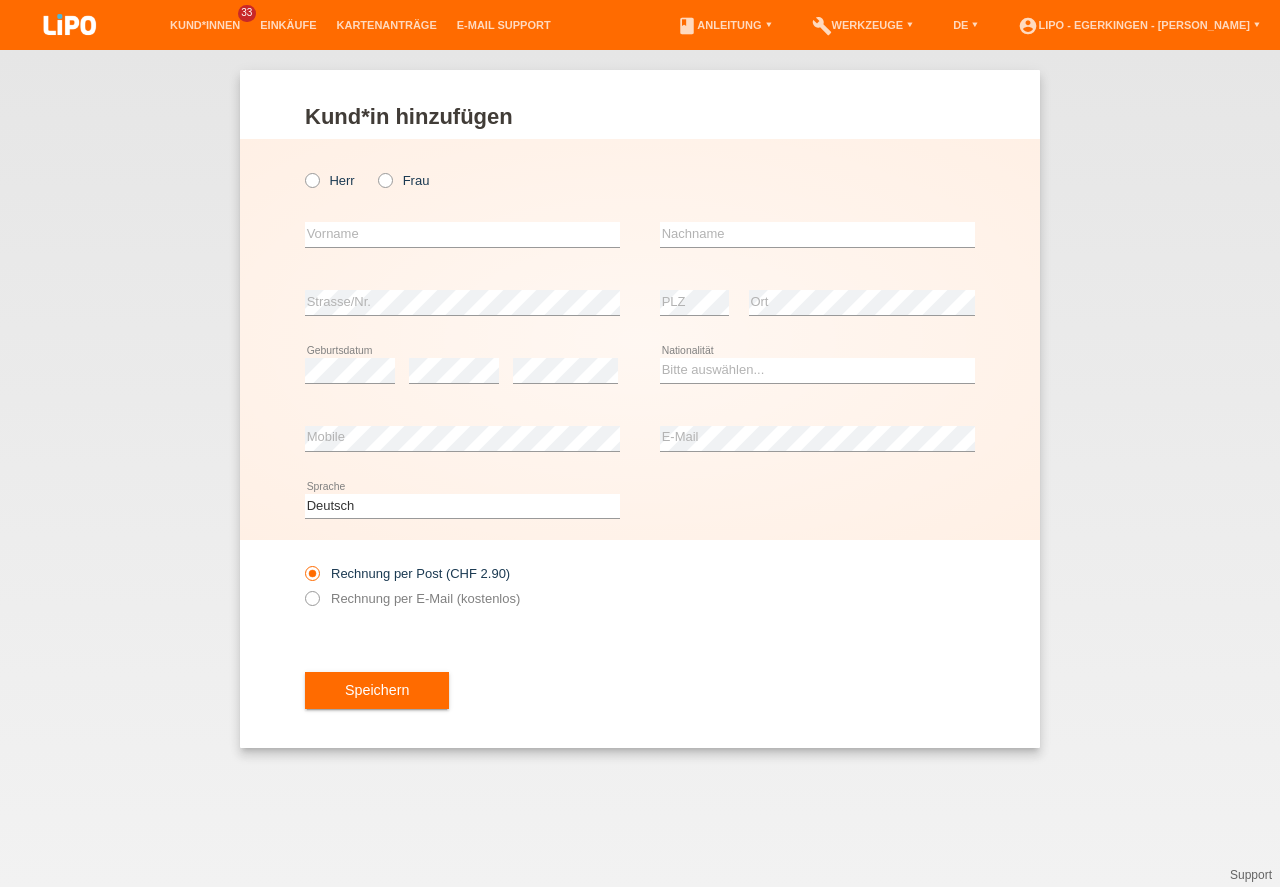 click on "Herr" at bounding box center (330, 180) 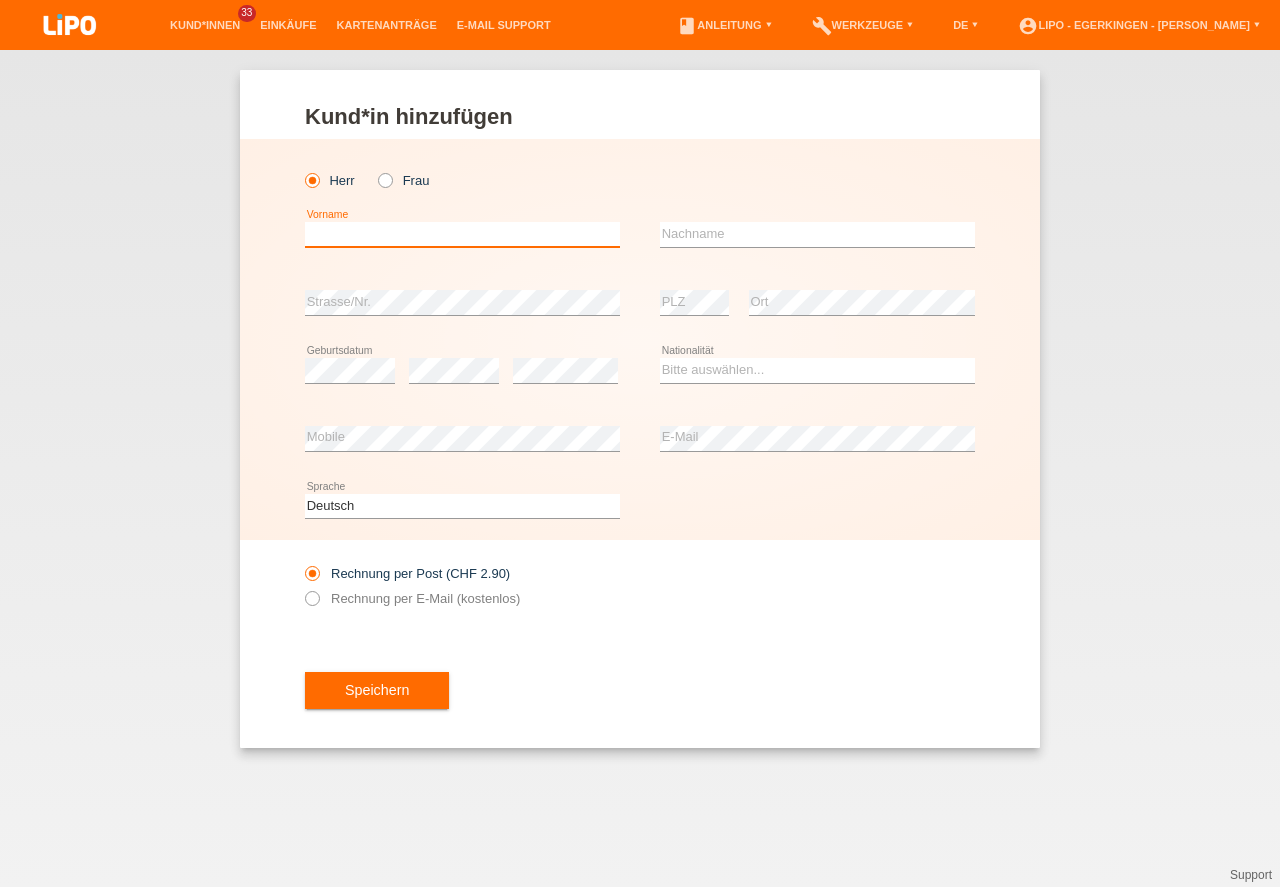 scroll, scrollTop: 0, scrollLeft: 0, axis: both 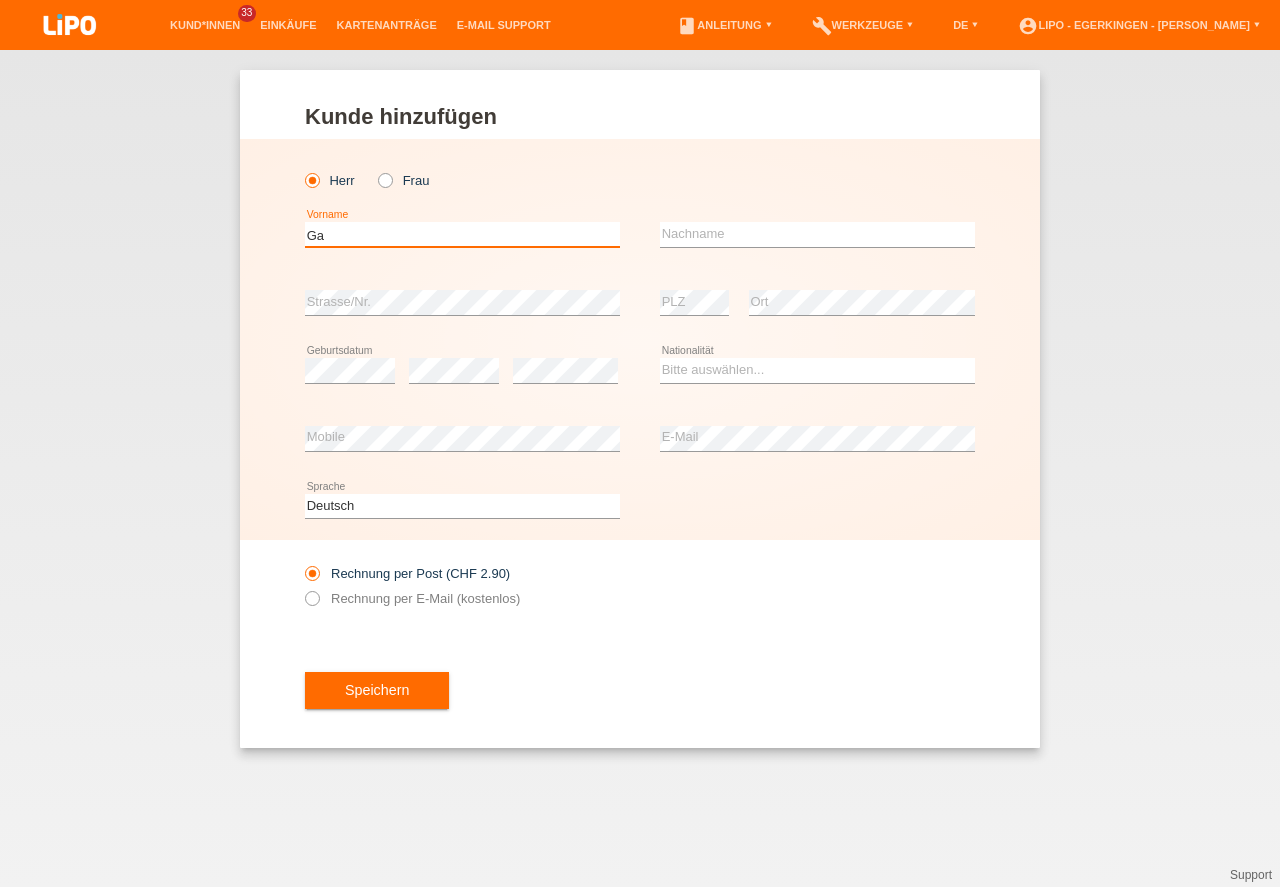 type on "G" 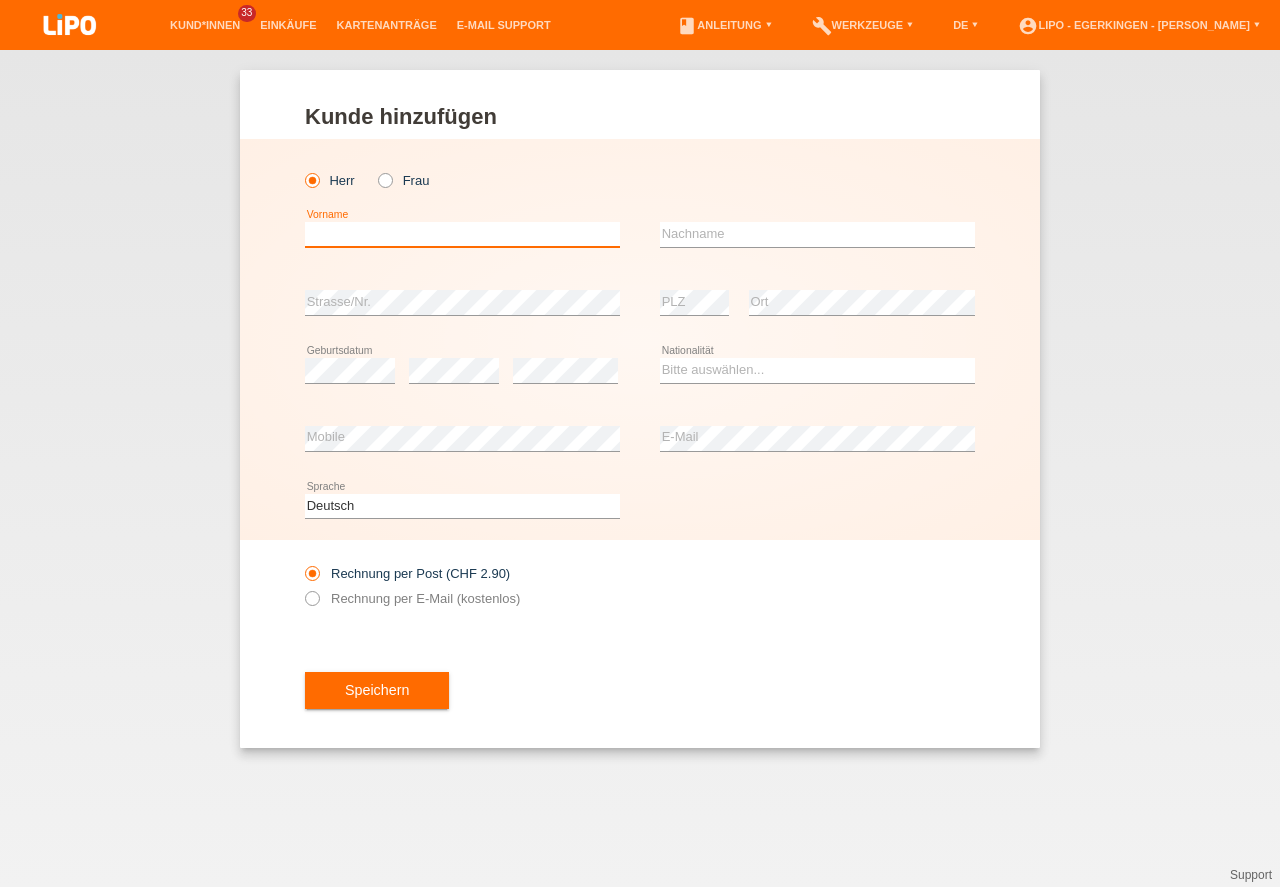 type on "T" 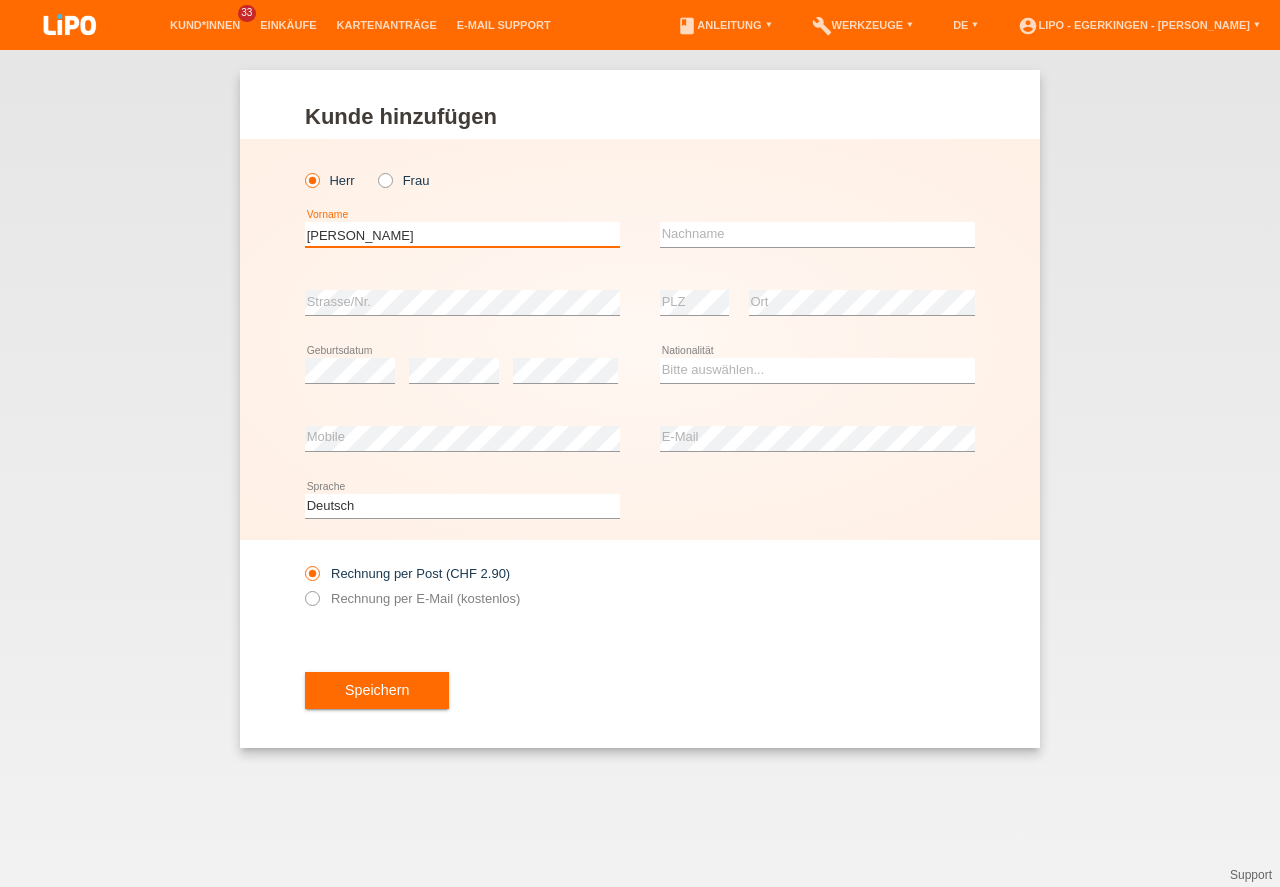 type on "Tobias" 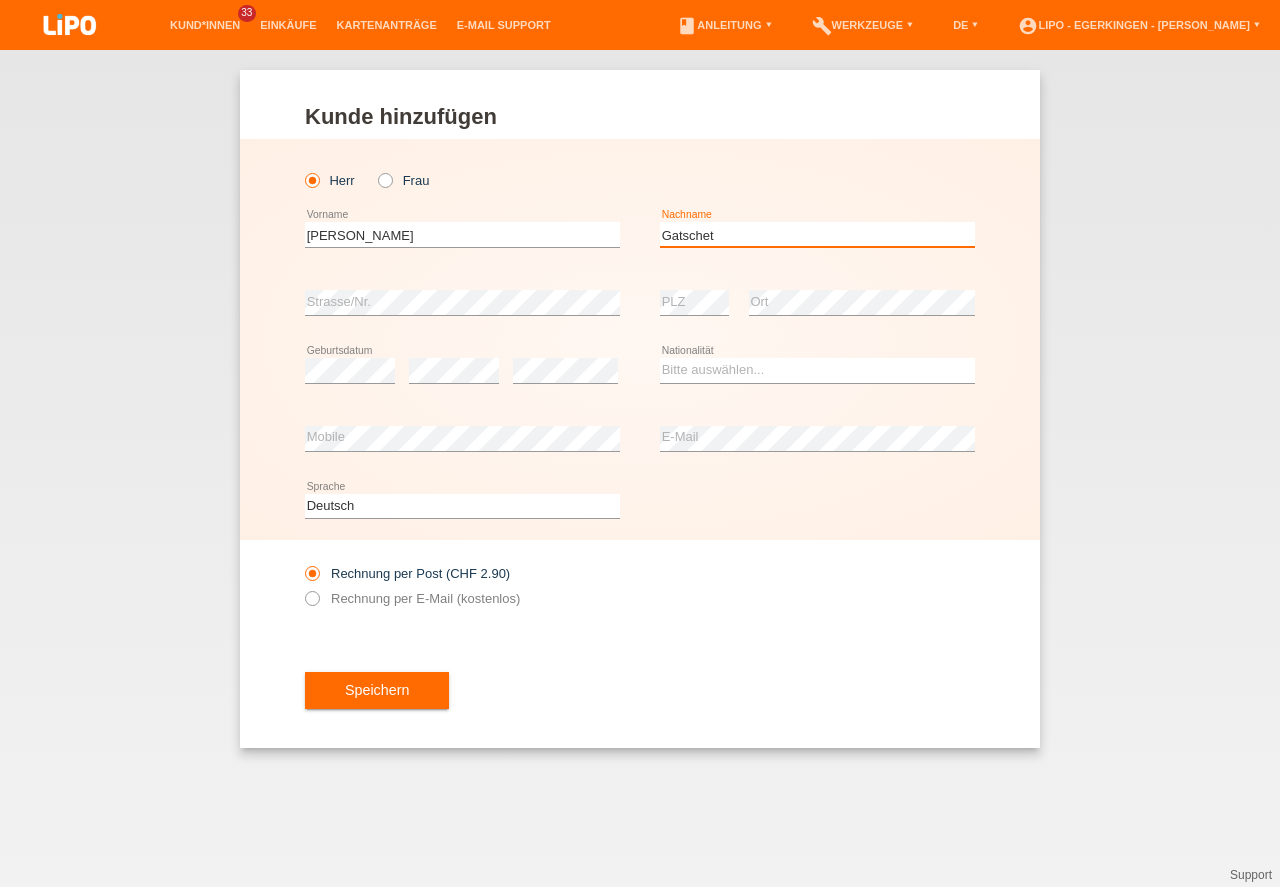 type on "Gatschet" 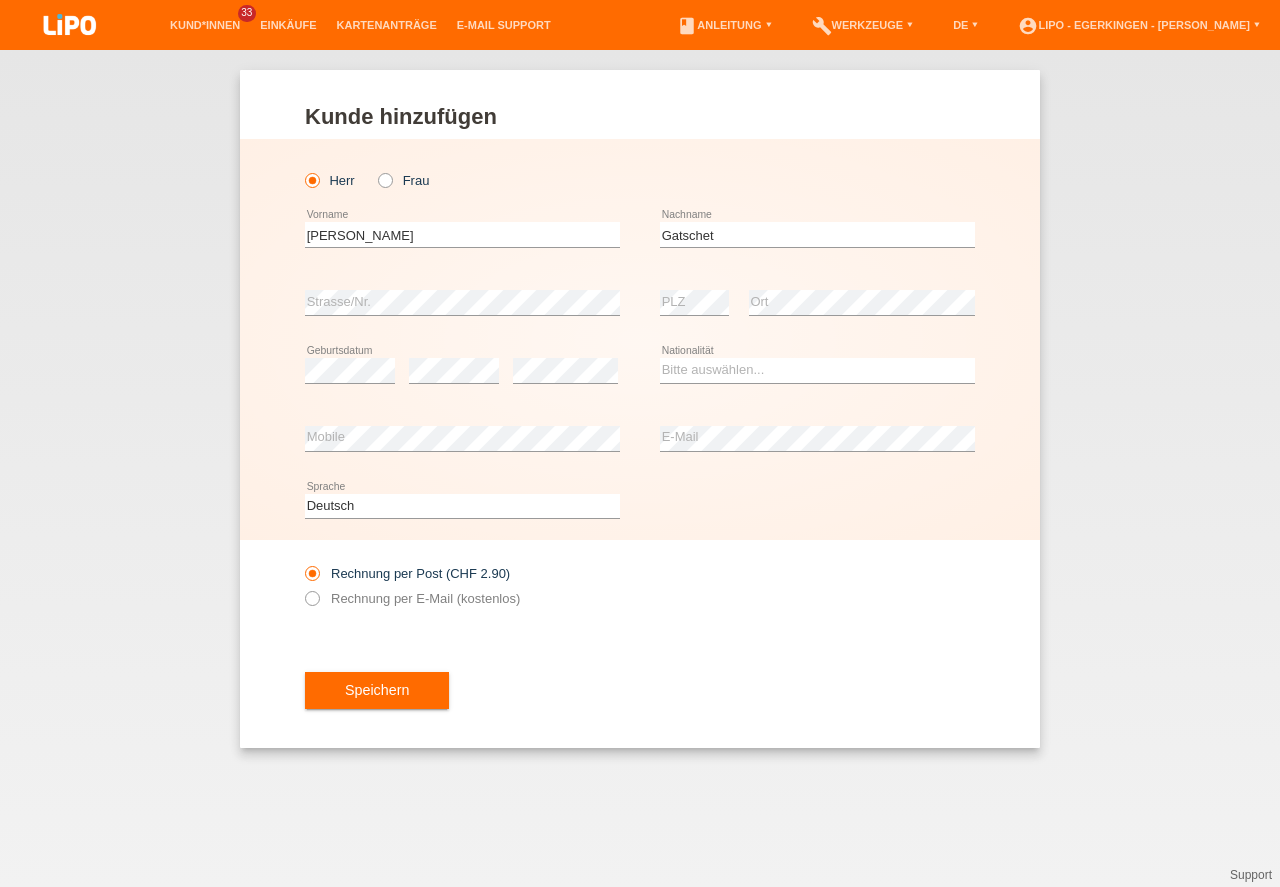 click on "error" at bounding box center (565, 371) 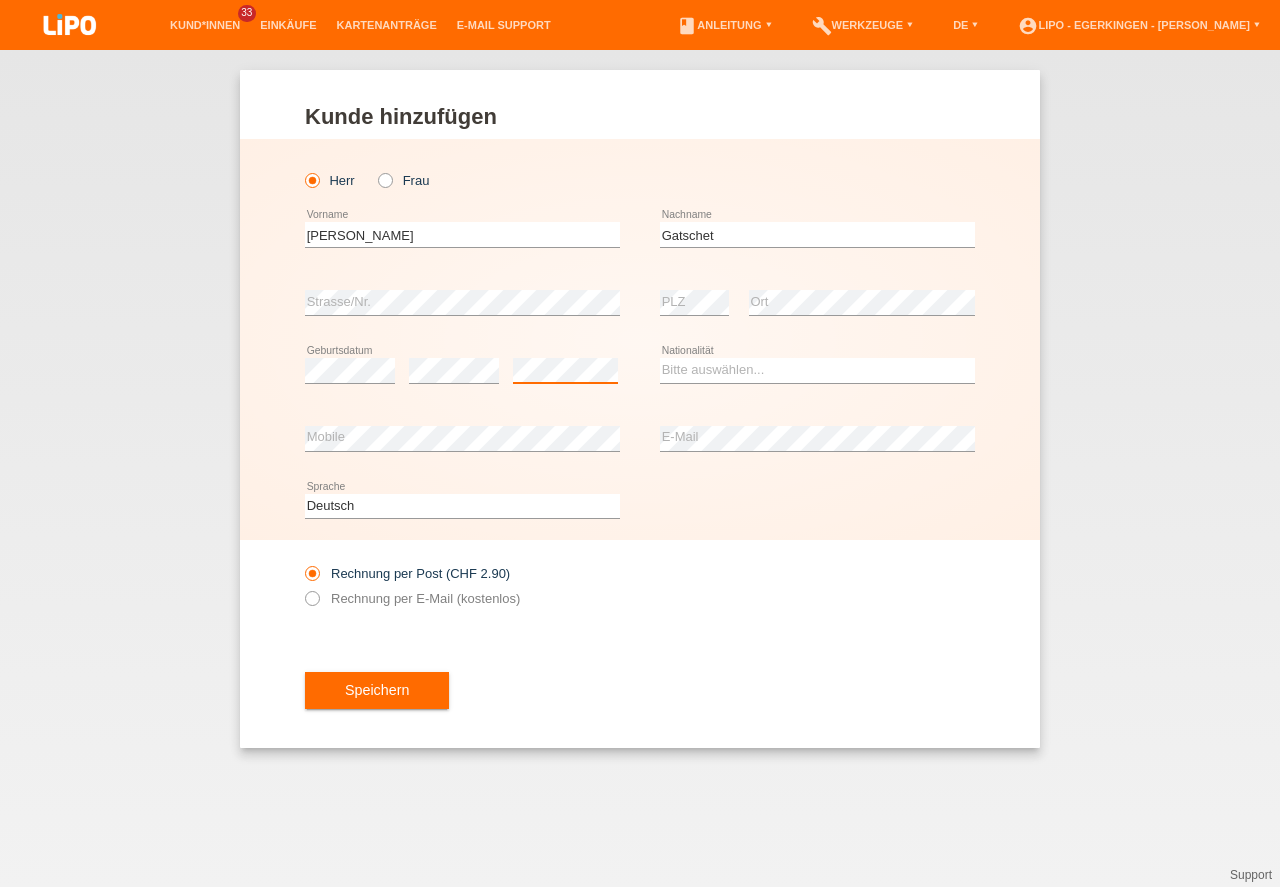 scroll, scrollTop: 0, scrollLeft: 0, axis: both 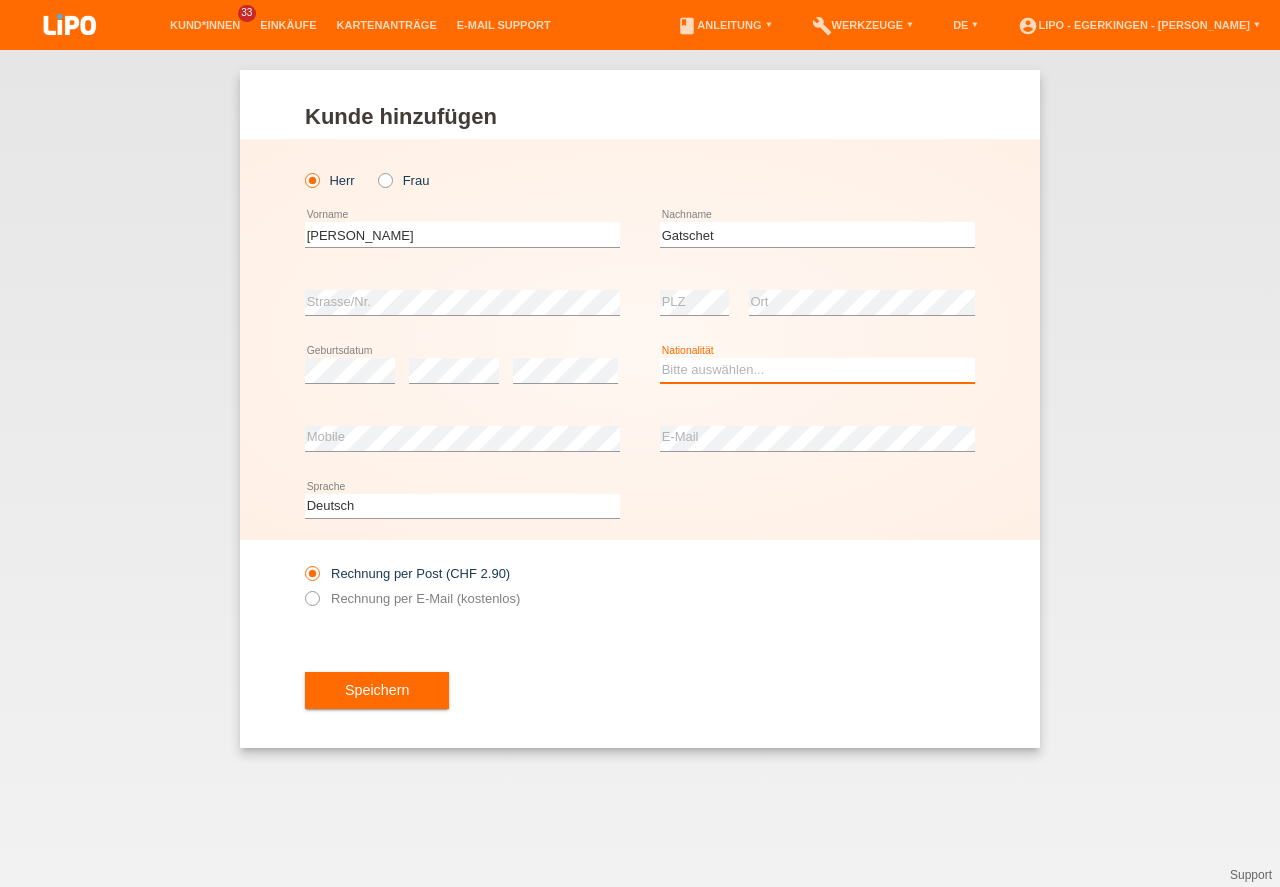 click on "Bitte auswählen...
Schweiz
Deutschland
Liechtenstein
Österreich
------------
Afghanistan
Ägypten
Åland
Albanien
Algerien" at bounding box center (817, 370) 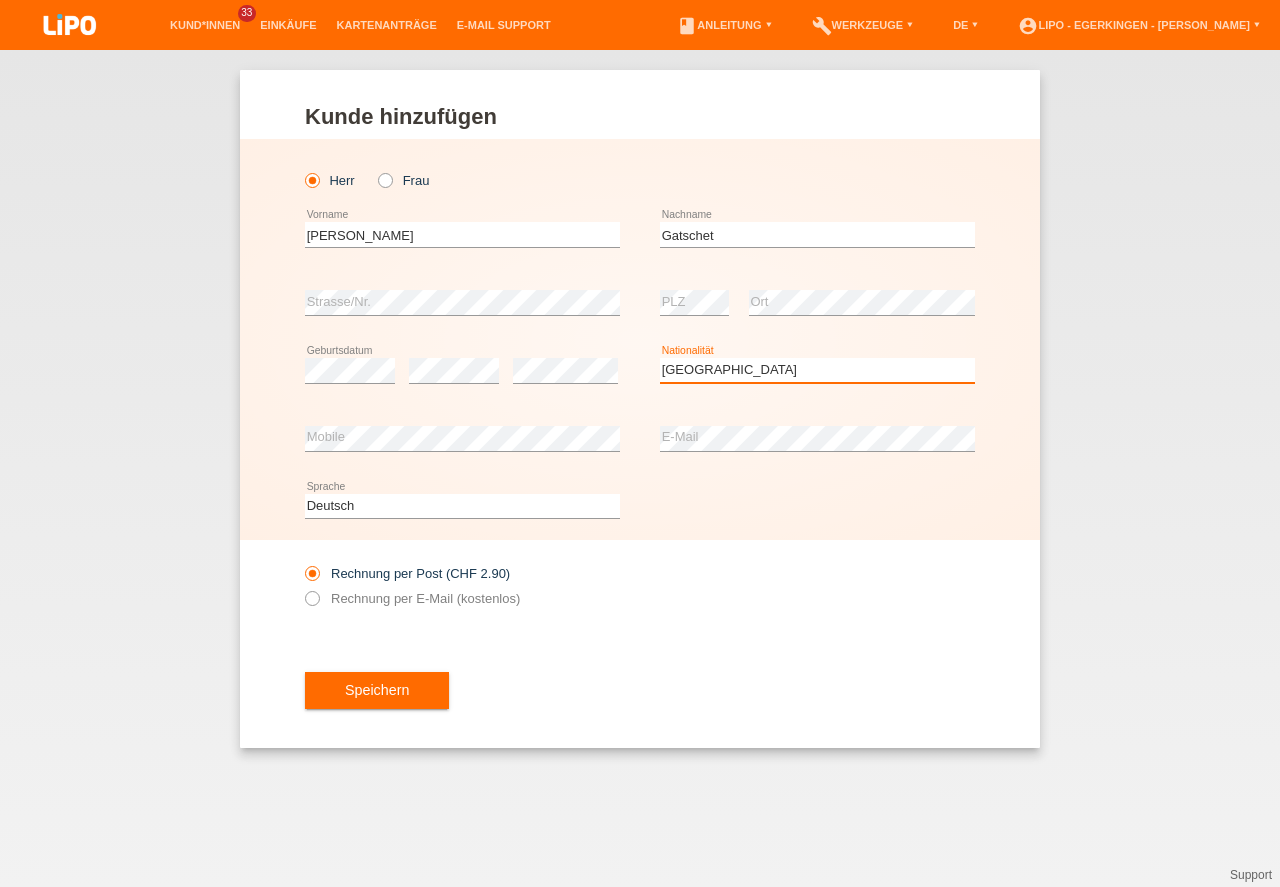 click on "Schweiz" at bounding box center [0, 0] 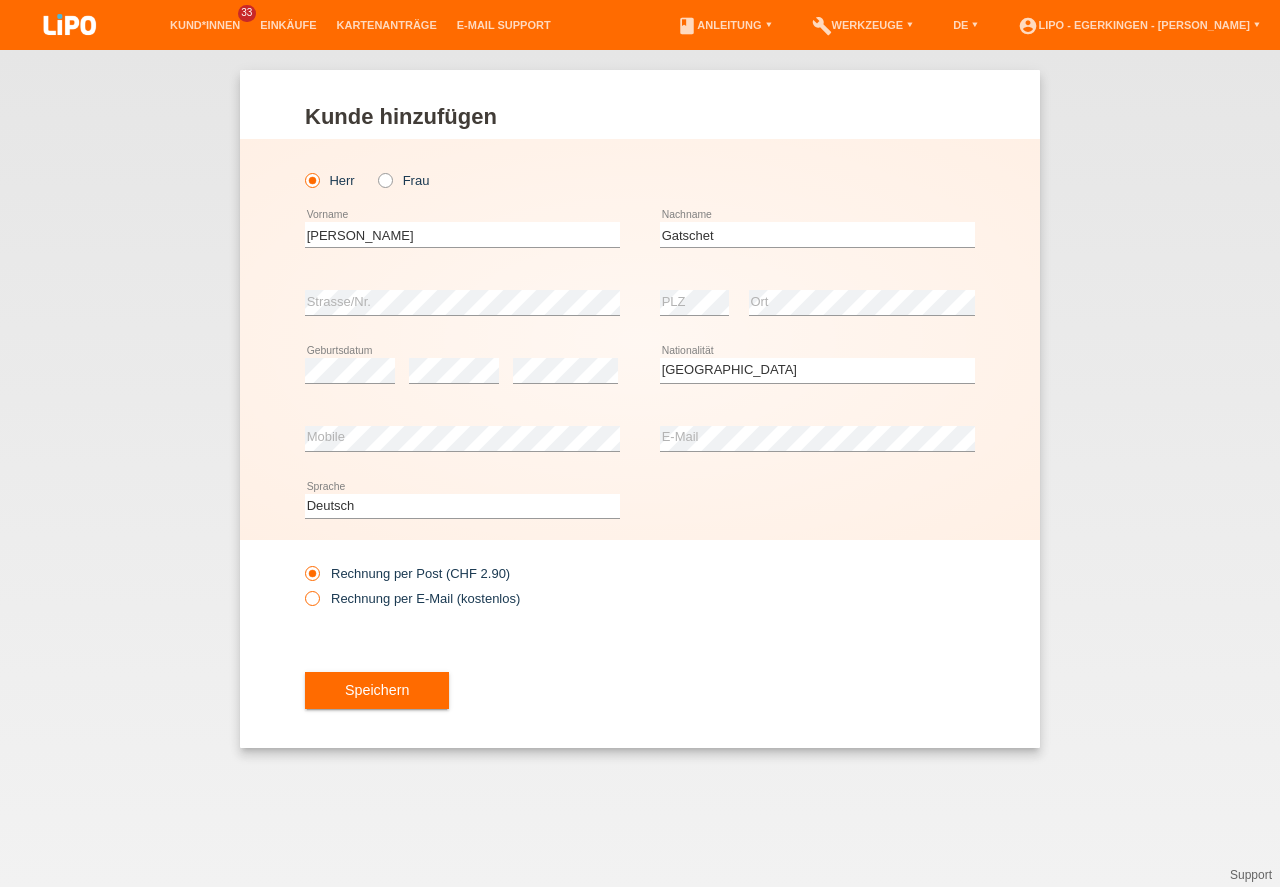 click on "Rechnung per E-Mail                                                                                            (kostenlos)" at bounding box center [412, 598] 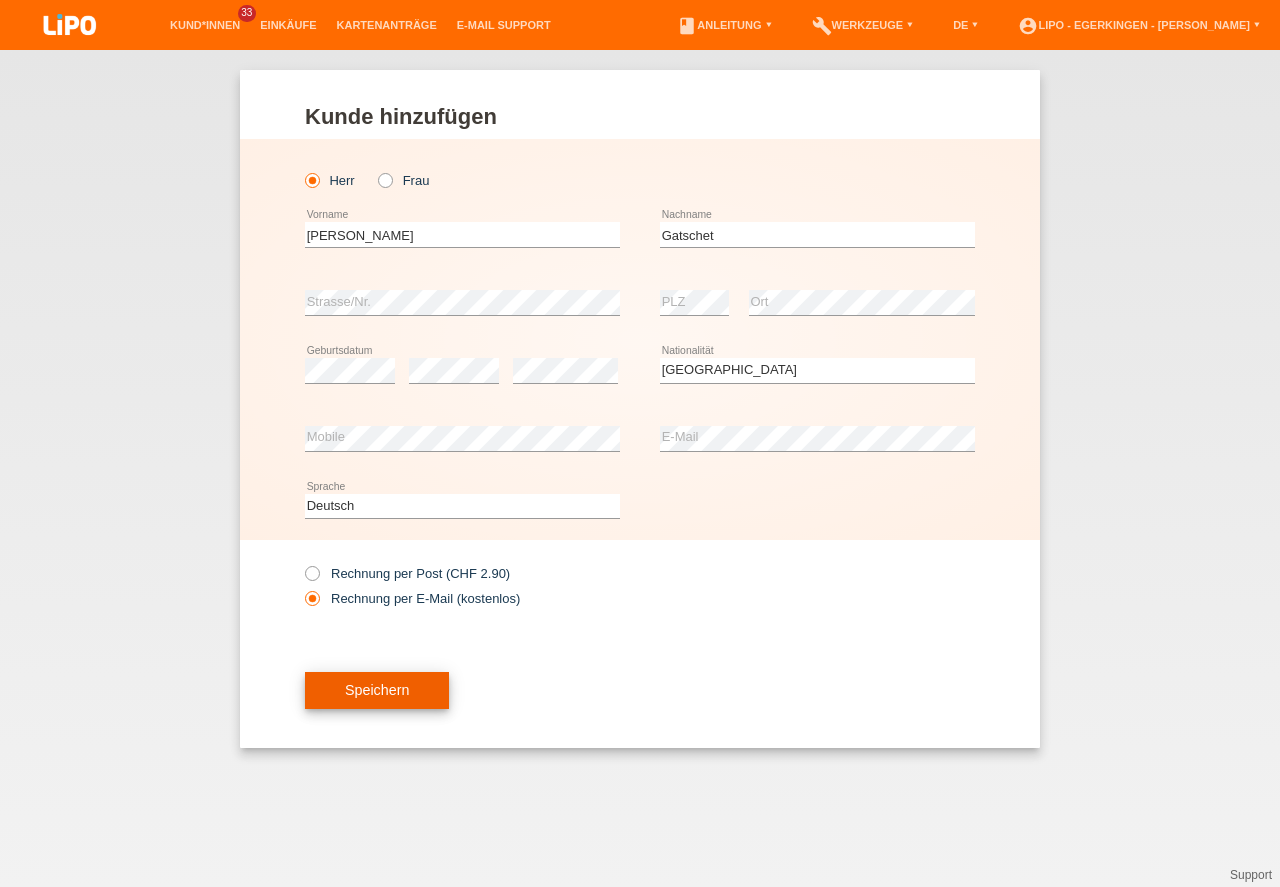 click on "Speichern" at bounding box center (377, 691) 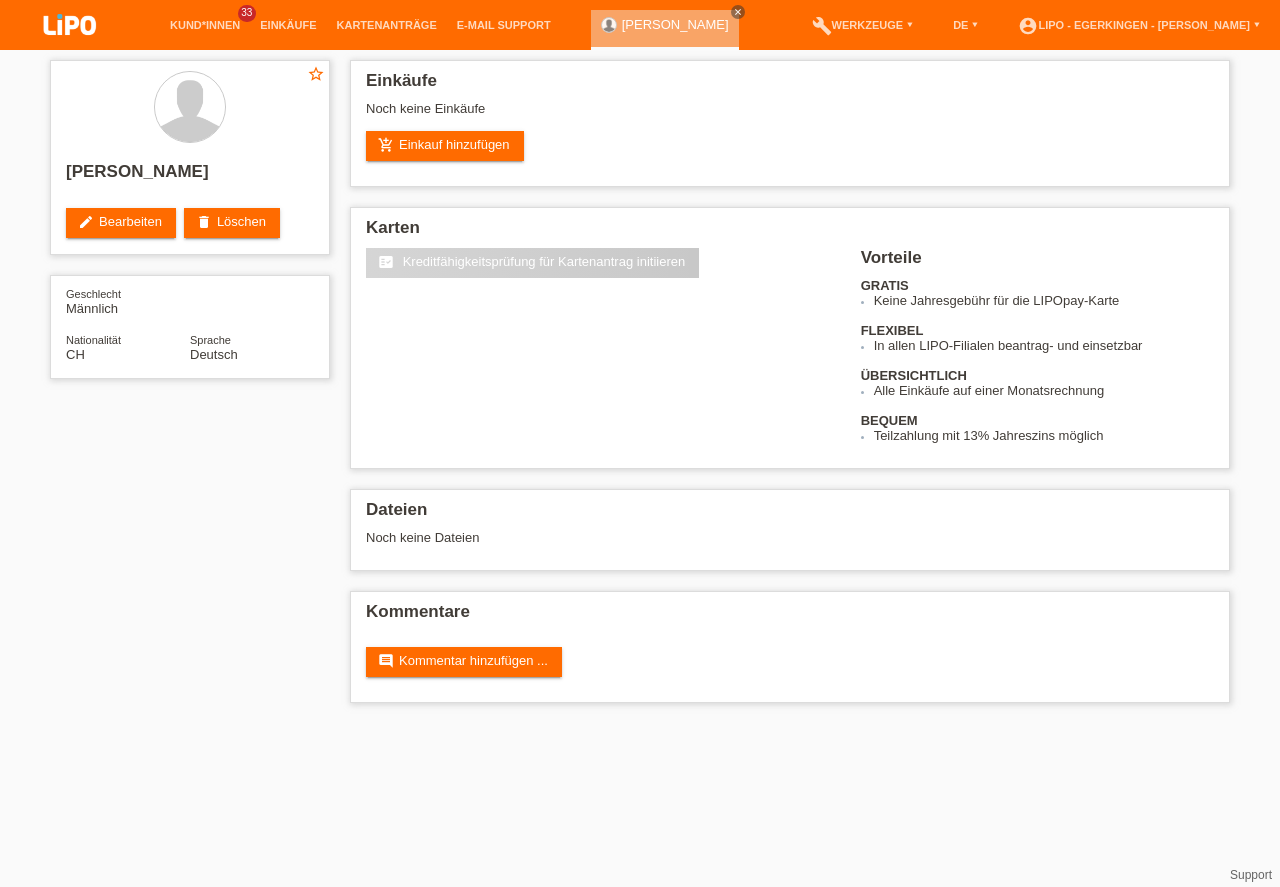 scroll, scrollTop: 0, scrollLeft: 0, axis: both 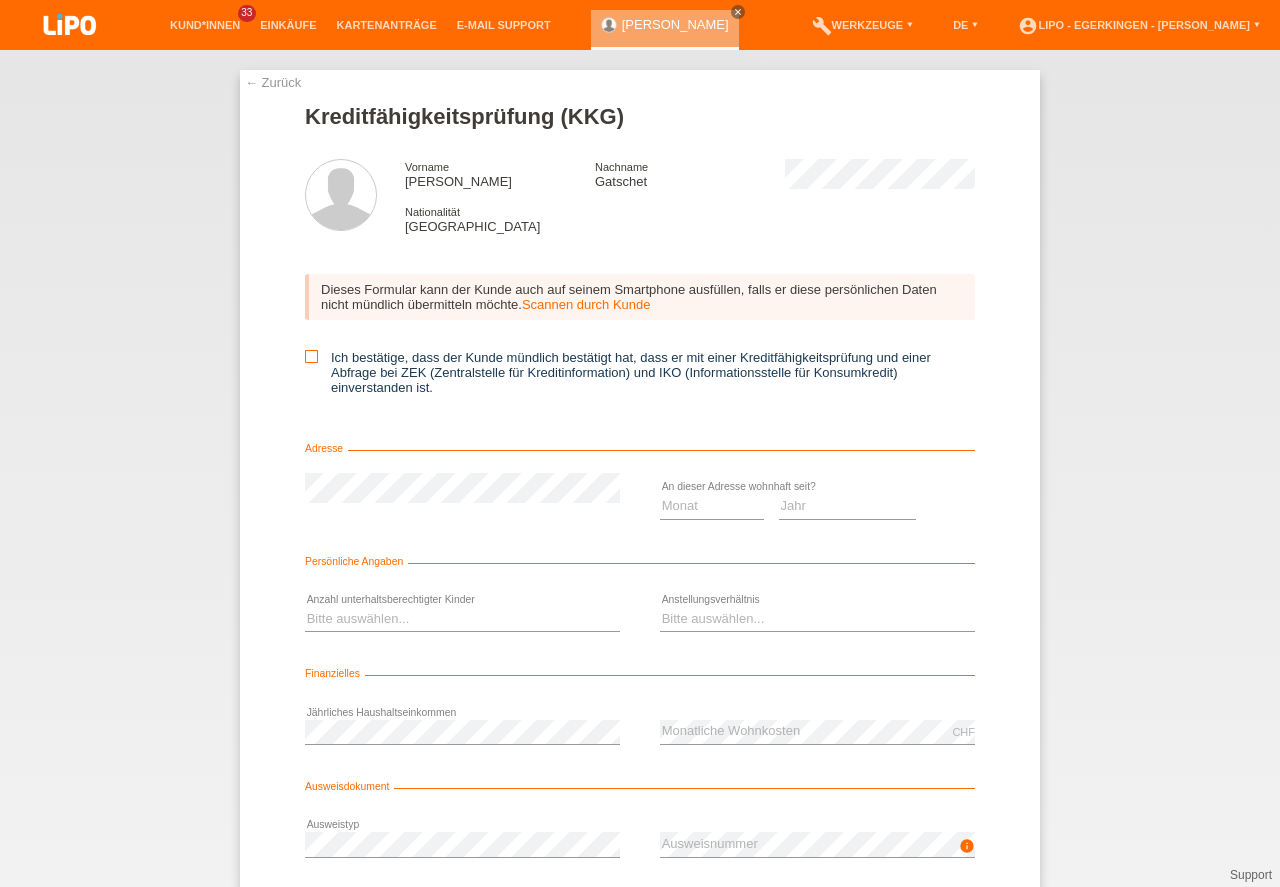 click at bounding box center (311, 356) 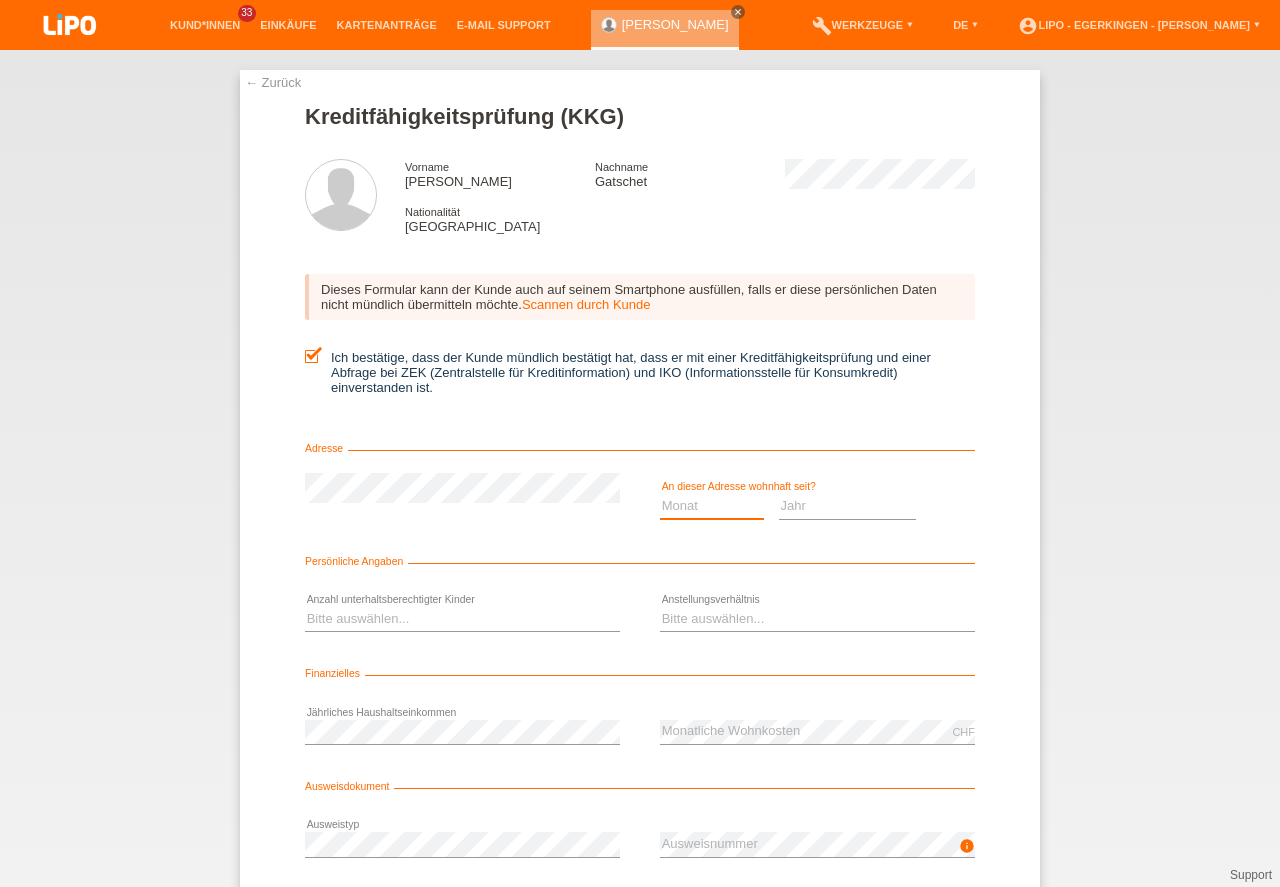 click on "Monat
01
02
03
04
05
06
07
08
09
10" at bounding box center (712, 506) 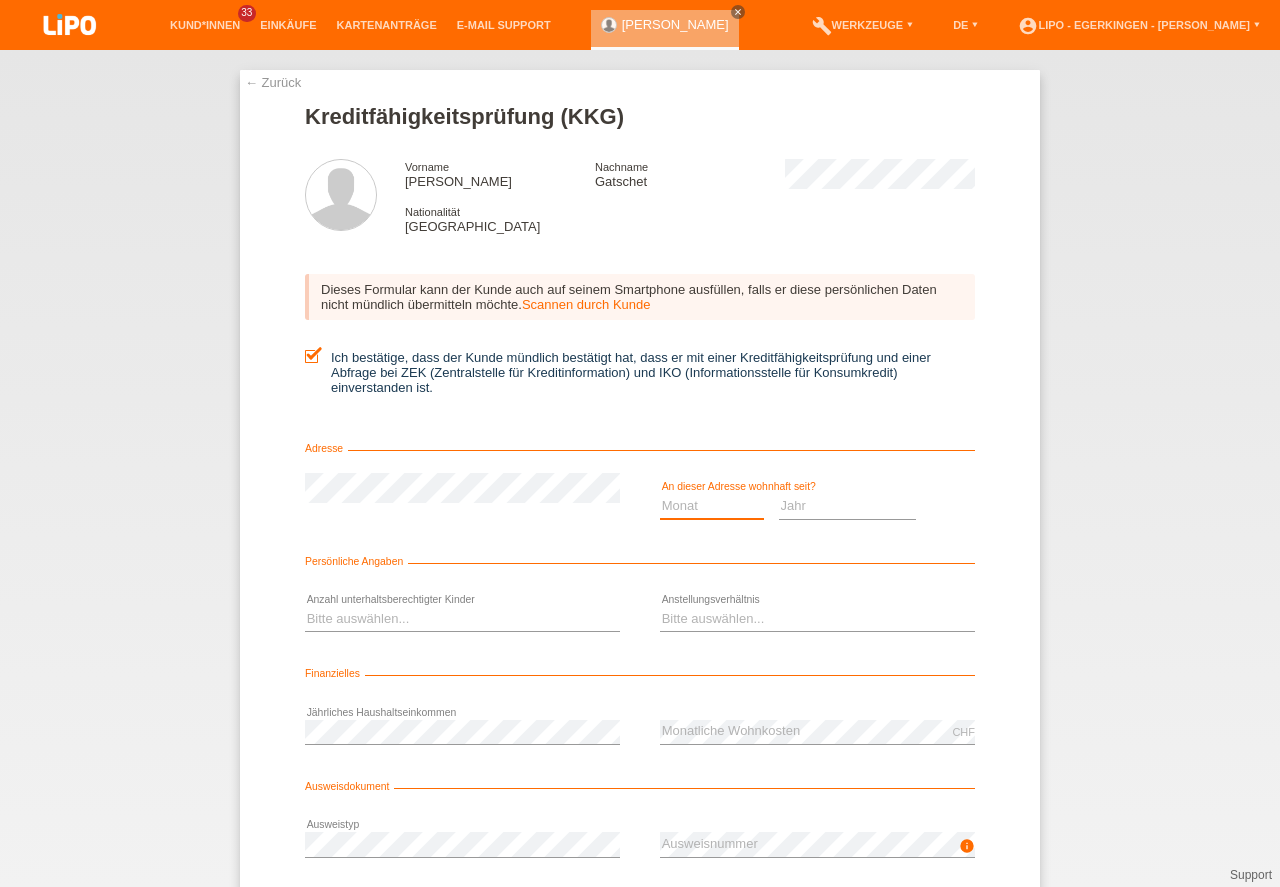 select on "04" 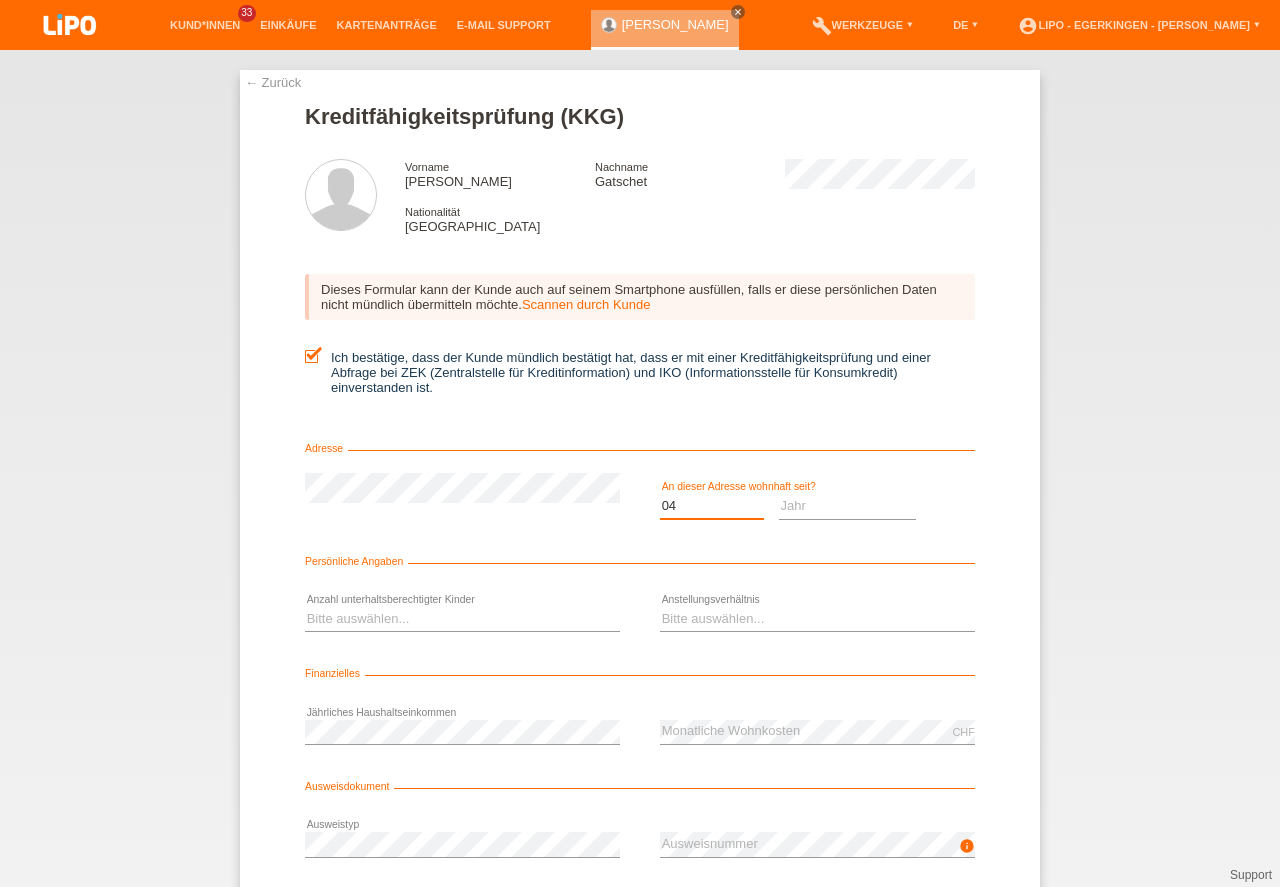 click on "04" at bounding box center [0, 0] 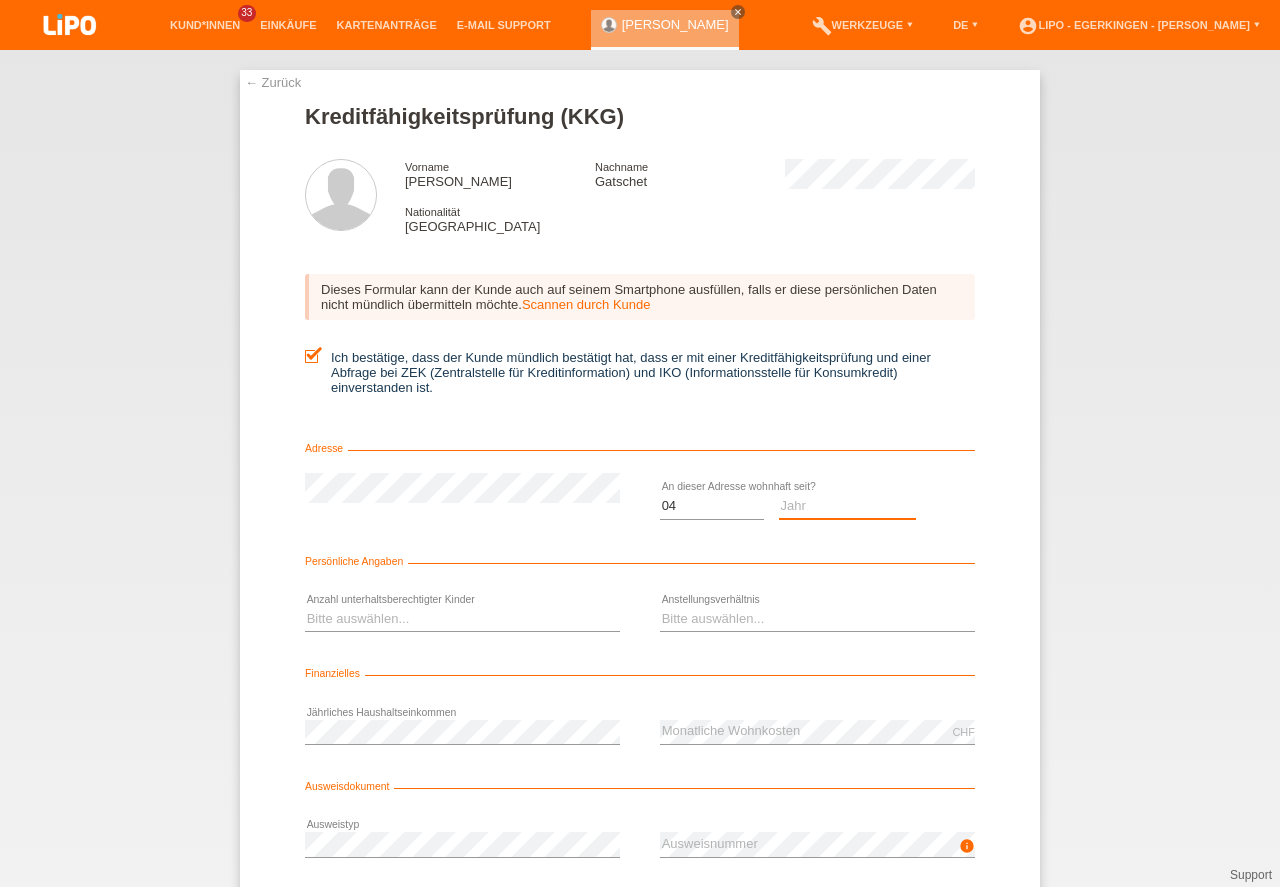 click on "Jahr
2025
2024
2023
2022
2021
2020
2019
2018
2017
2016 2015 2014 2013 2012 2011 2010 2009 2008 2007 2006 2005 2004 2003" at bounding box center [848, 506] 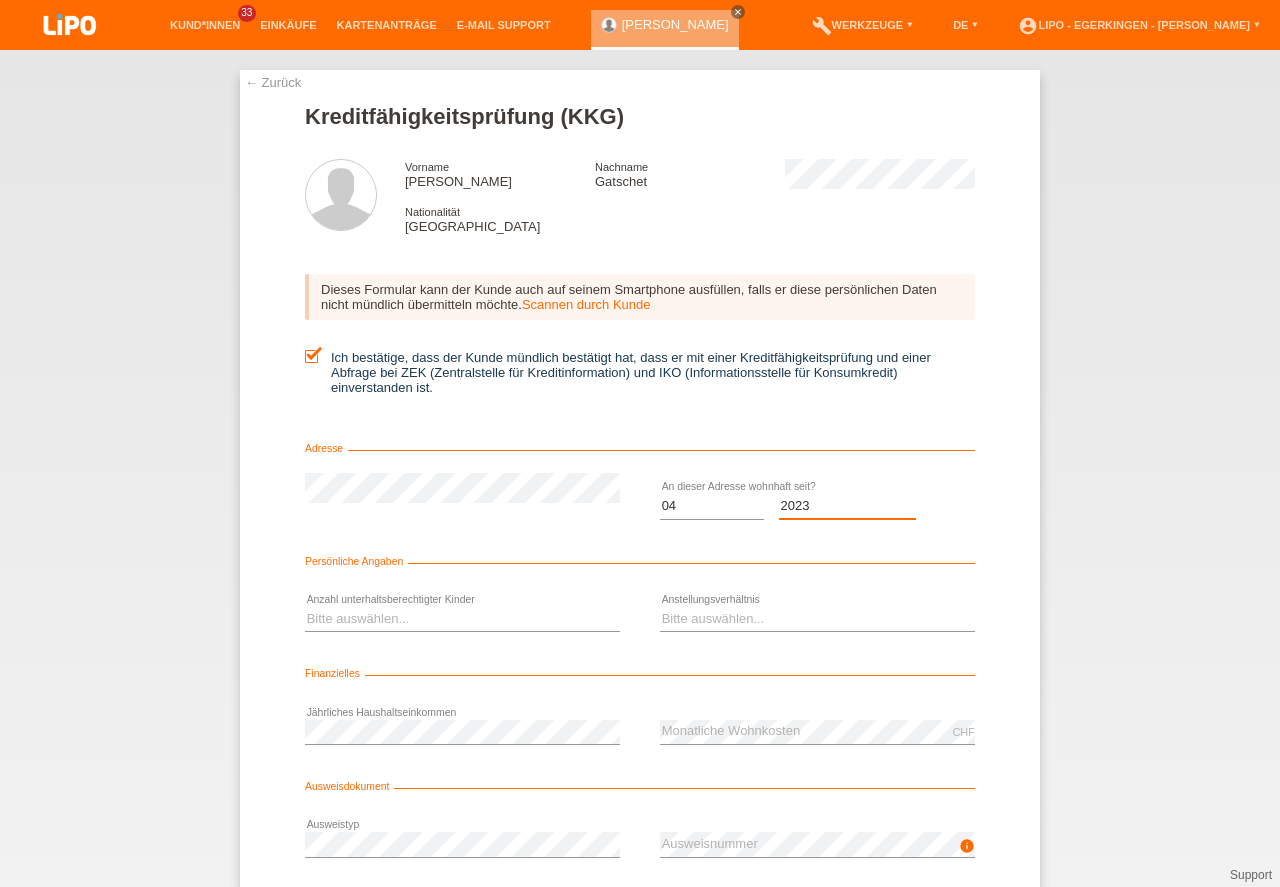 click on "2023" at bounding box center [0, 0] 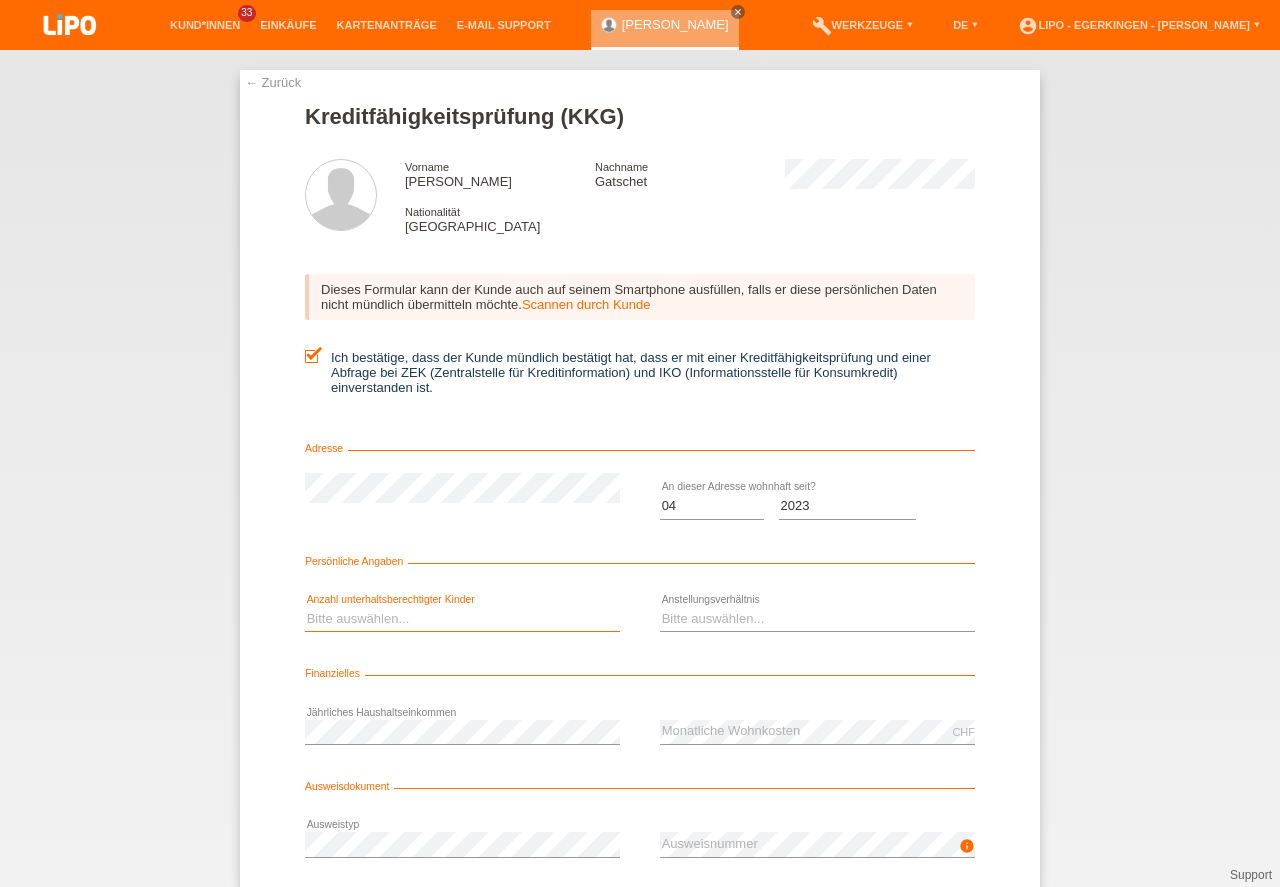 click on "Bitte auswählen...
0
1
2
3
4
5
6
7
8
9" at bounding box center (462, 619) 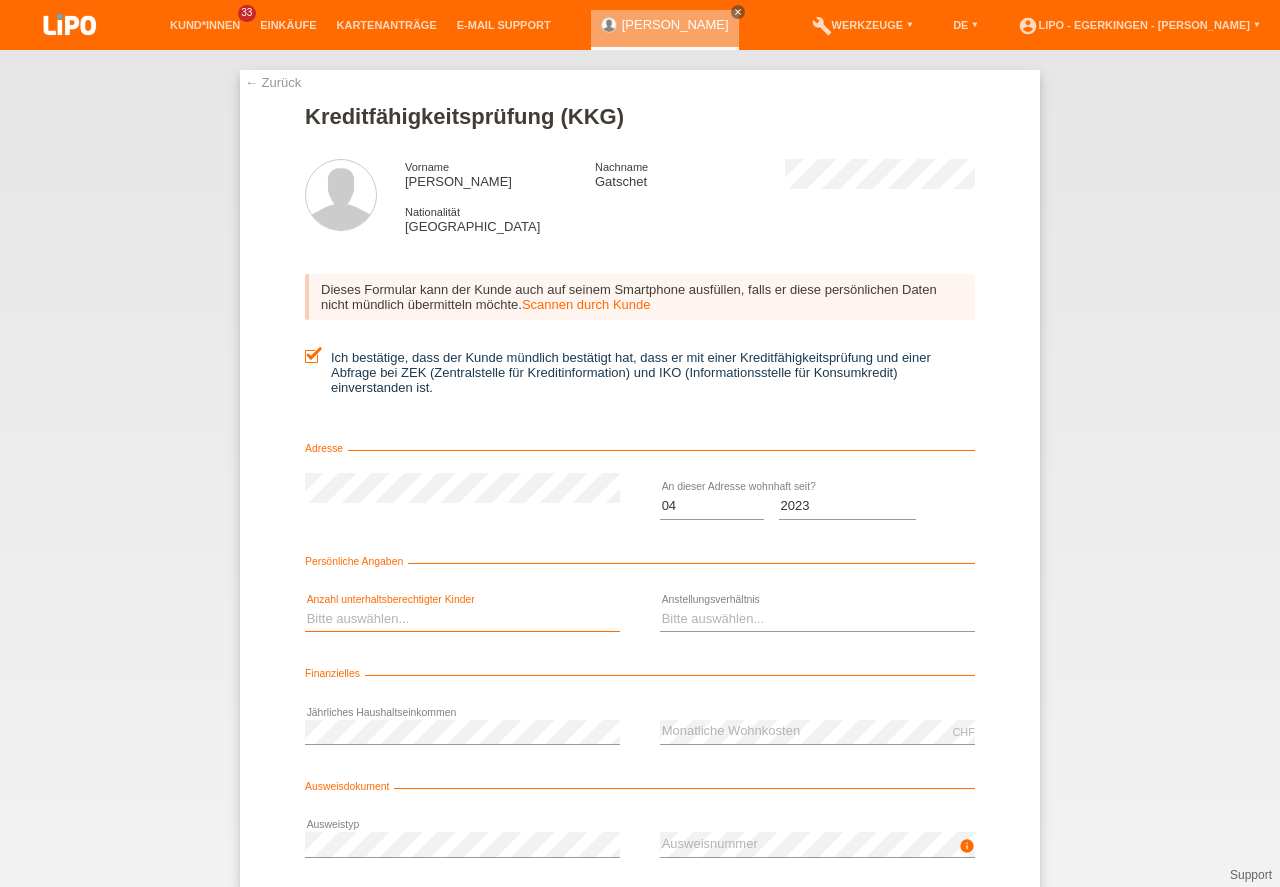 select on "0" 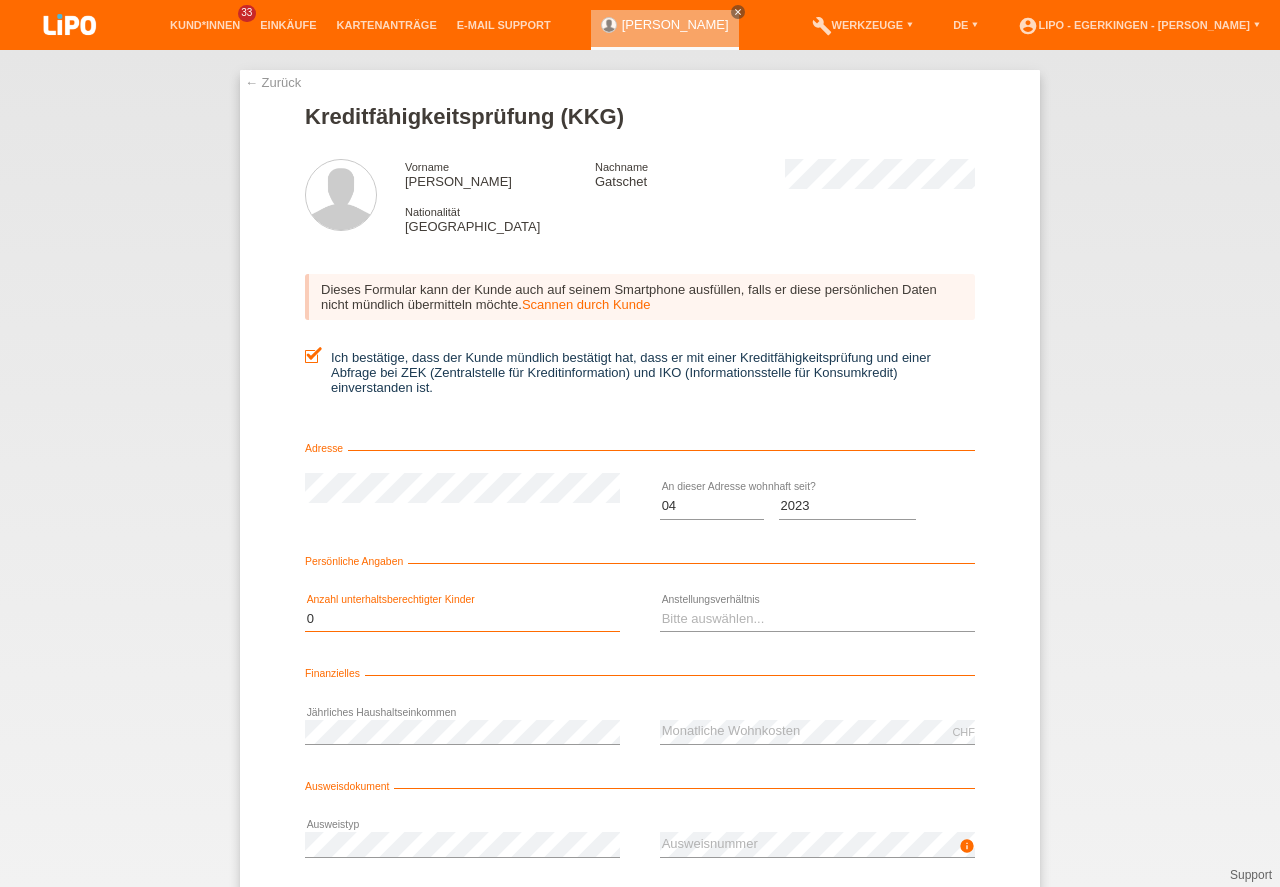 click on "0" at bounding box center [0, 0] 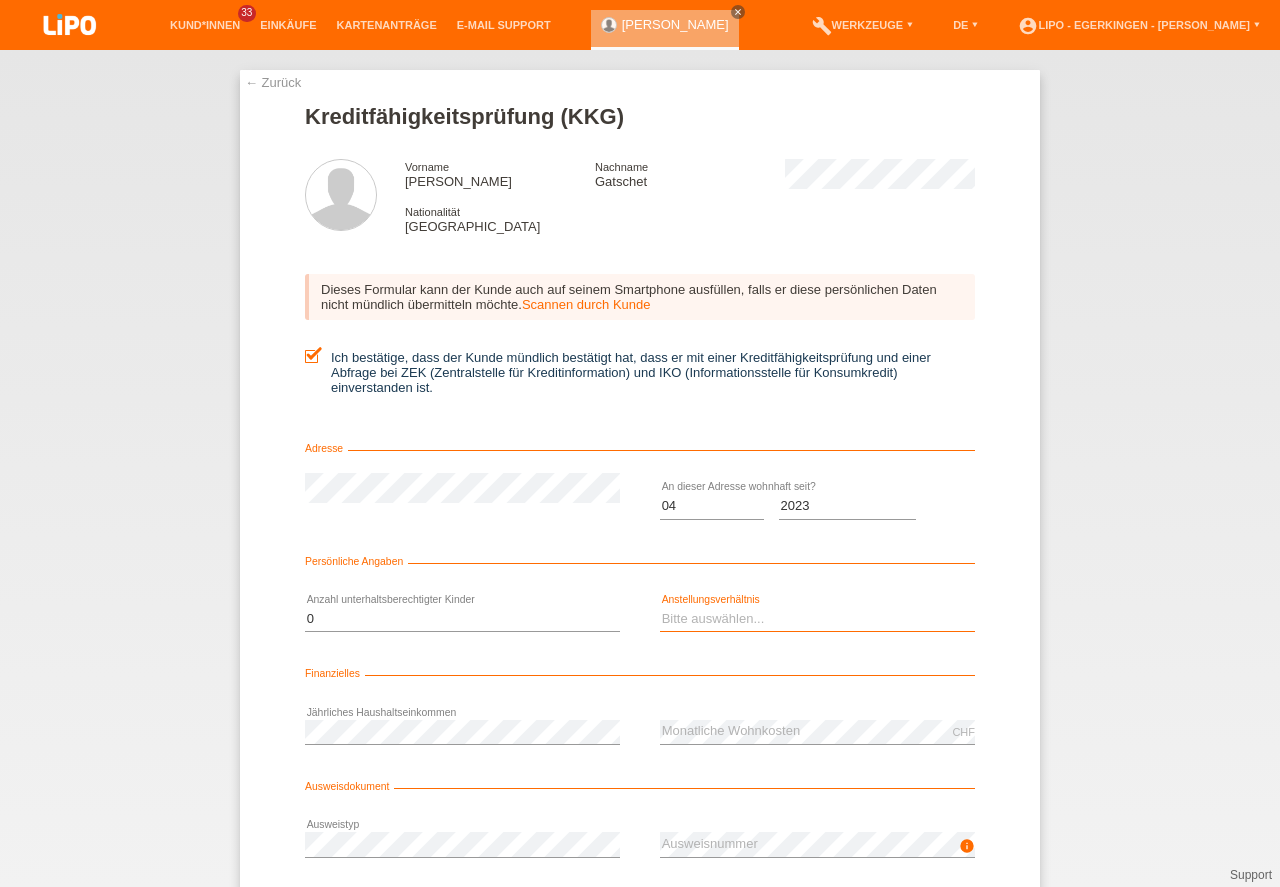 click on "Bitte auswählen...
Unbefristet
Befristet
Lehrling/Student
Pensioniert
Nicht arbeitstätig
Hausfrau/-mann
Selbständig" at bounding box center (817, 619) 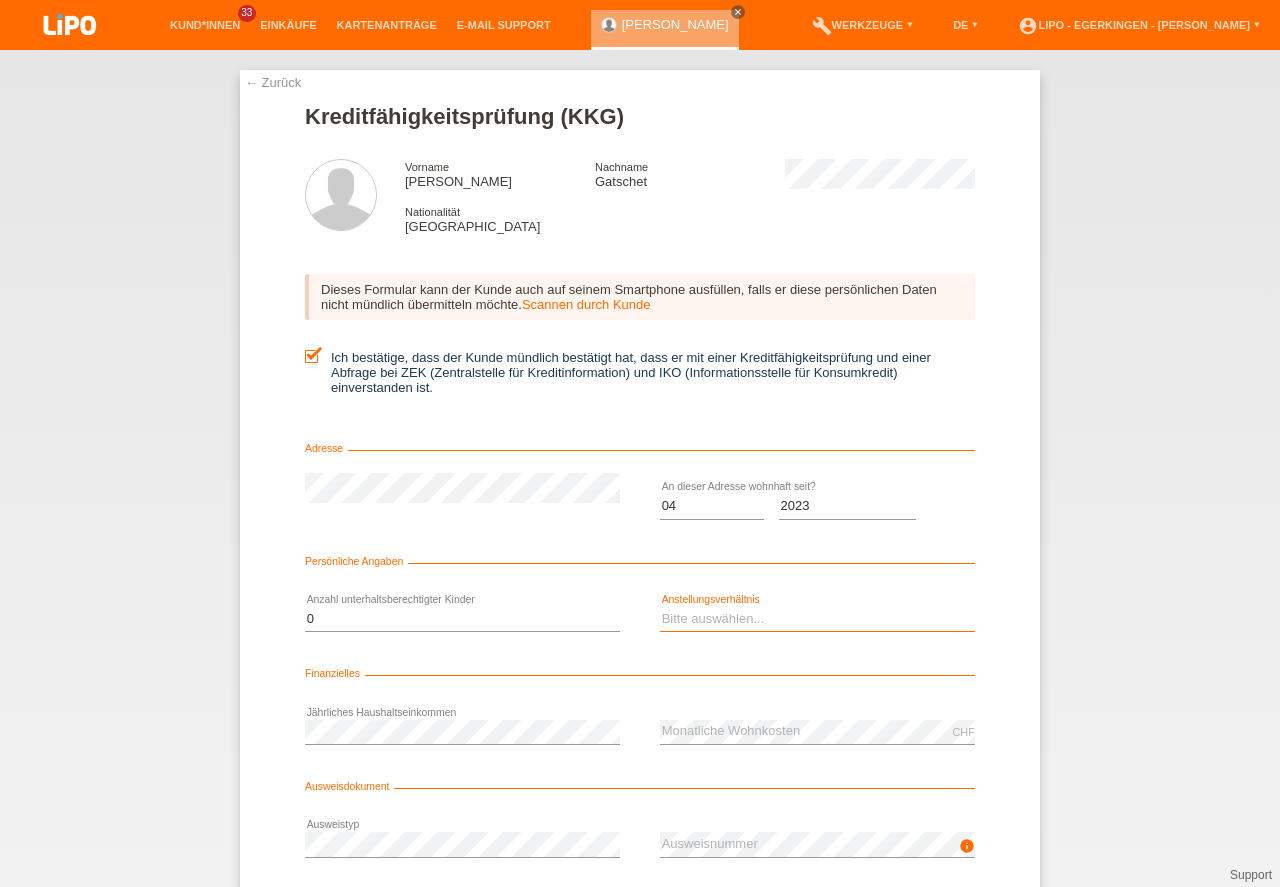 select on "UNLIMITED" 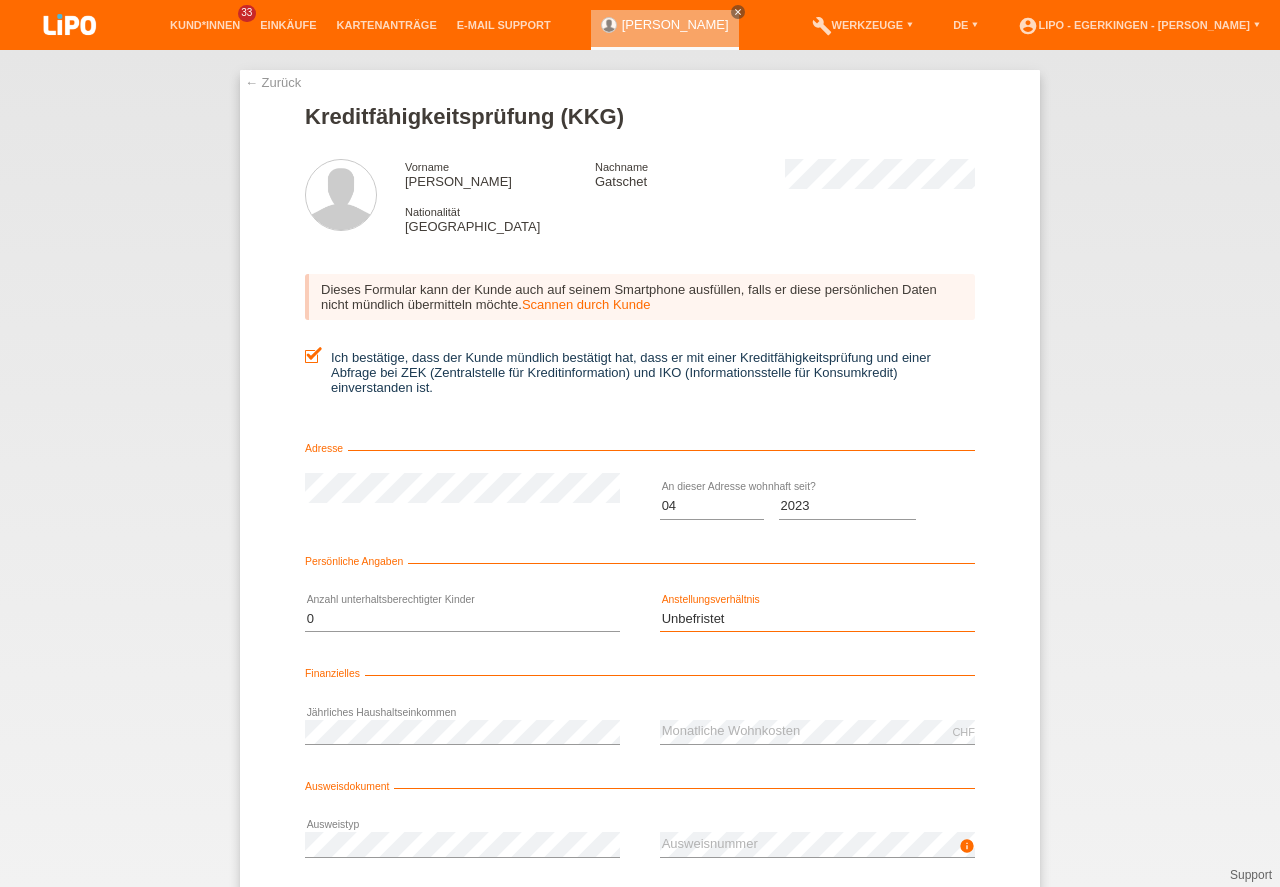 click on "Unbefristet" at bounding box center (0, 0) 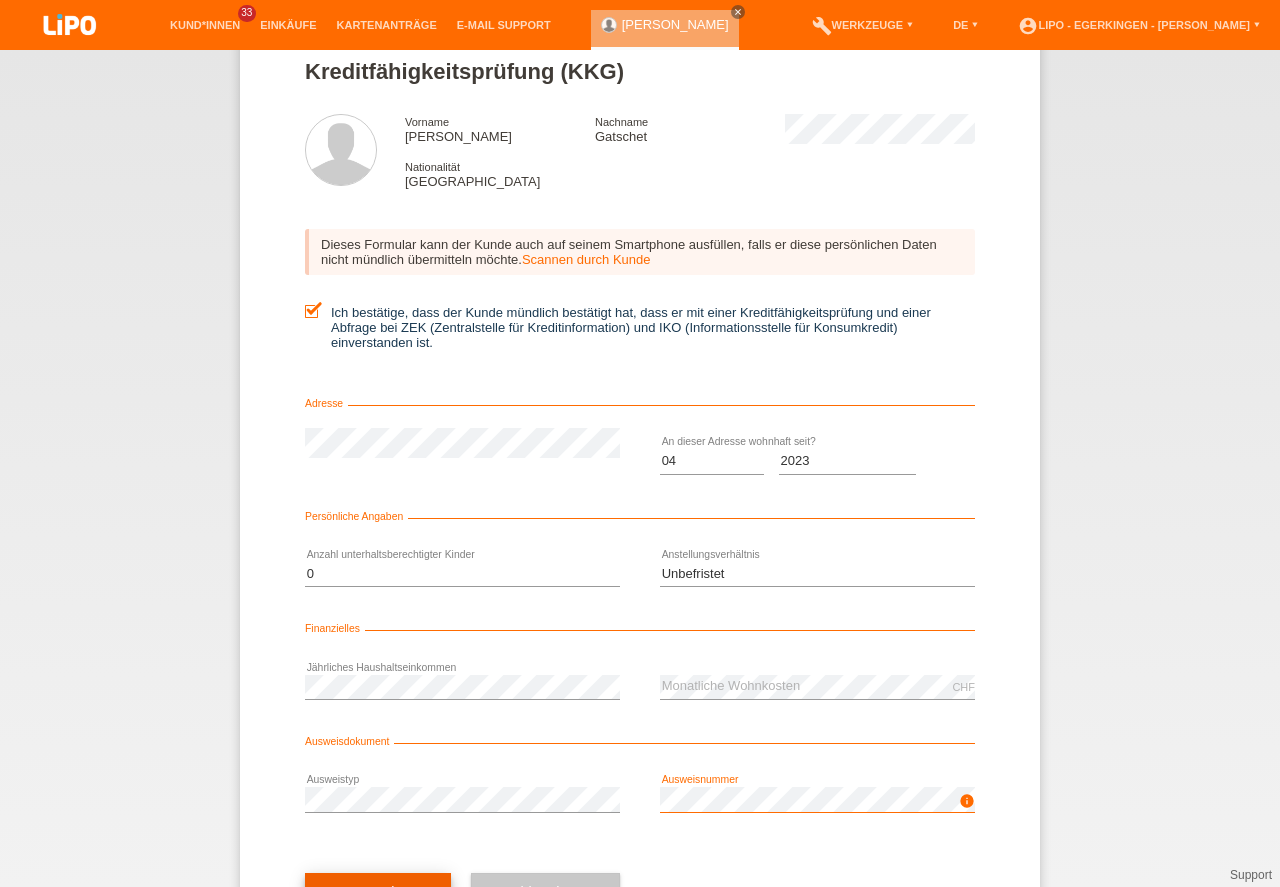 scroll, scrollTop: 90, scrollLeft: 0, axis: vertical 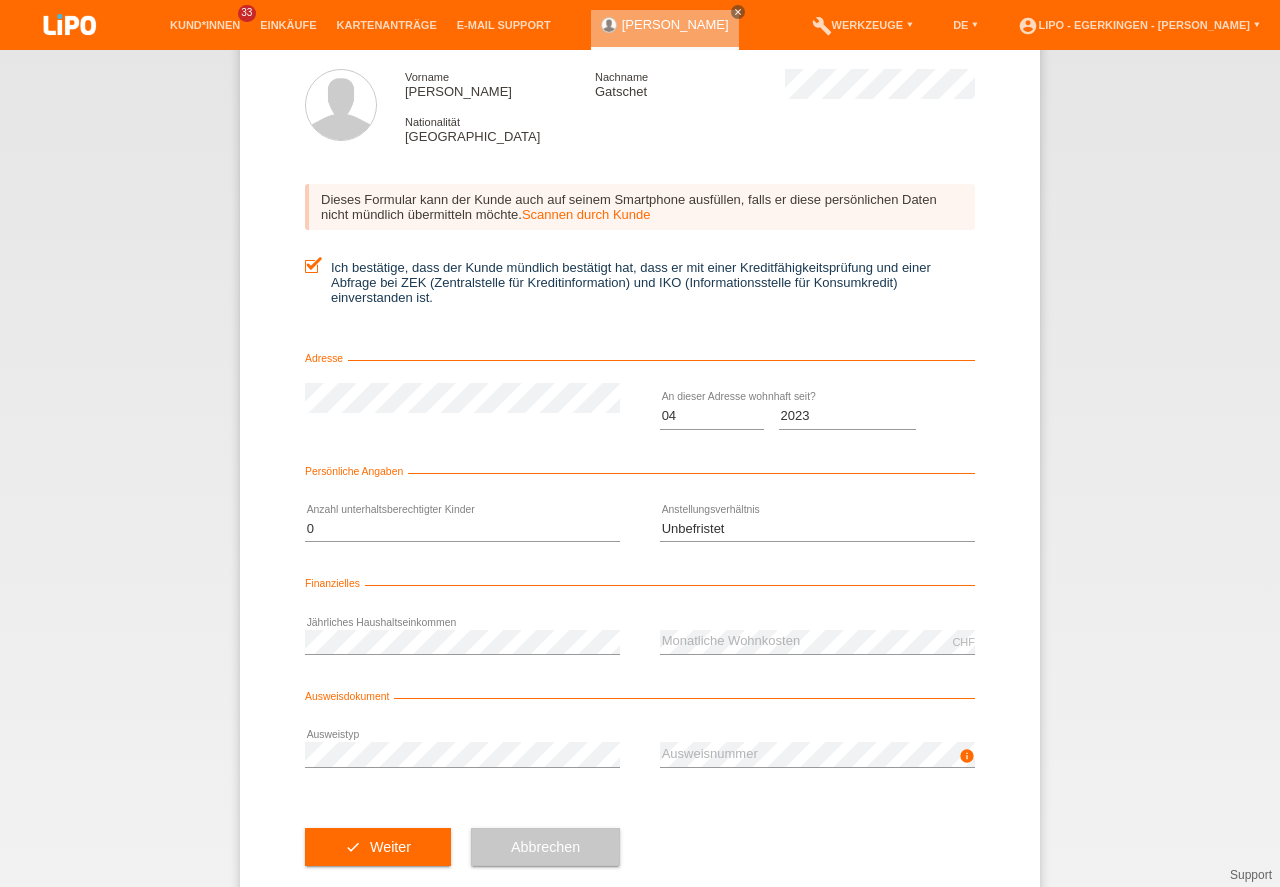 click on "check   Weiter" at bounding box center [378, 847] 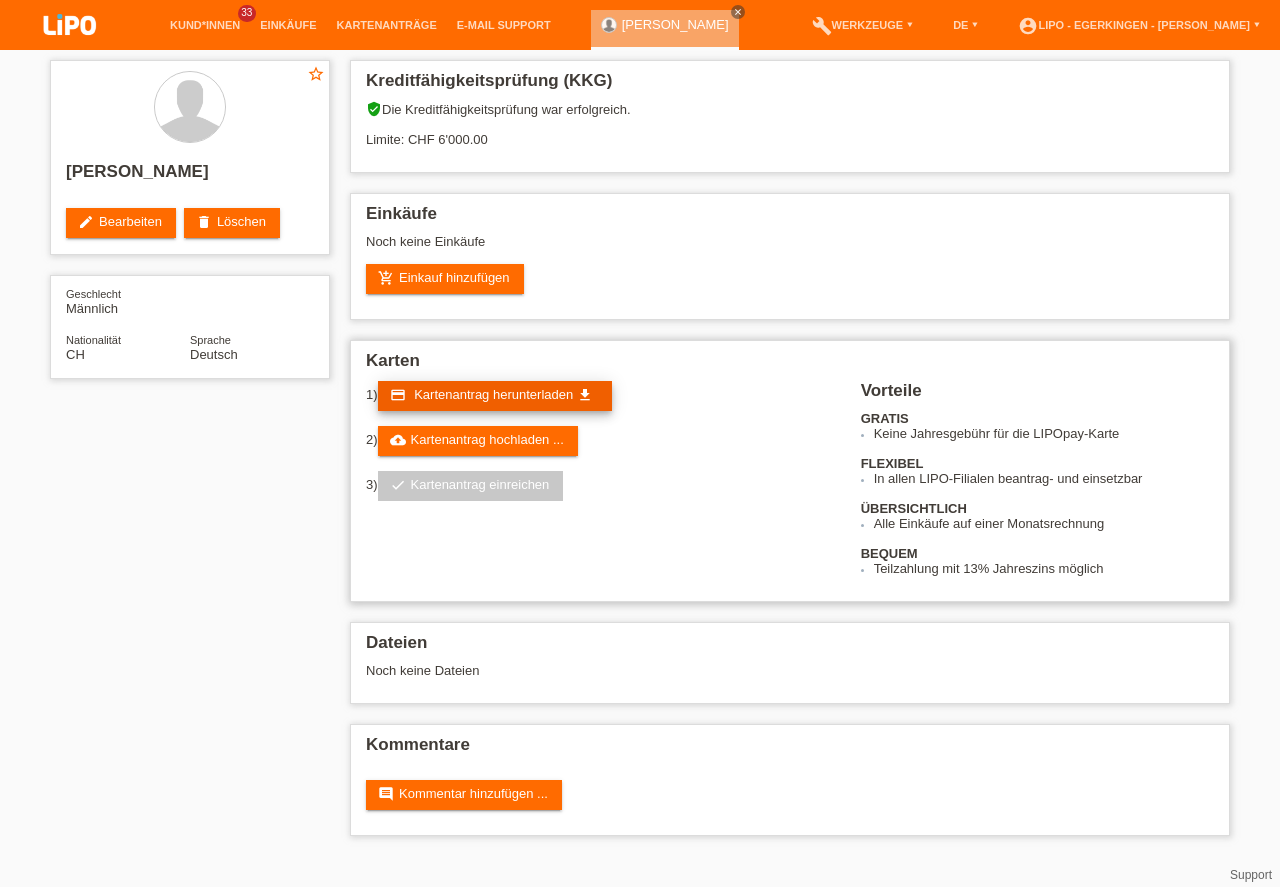 click on "Kartenantrag herunterladen" at bounding box center [493, 394] 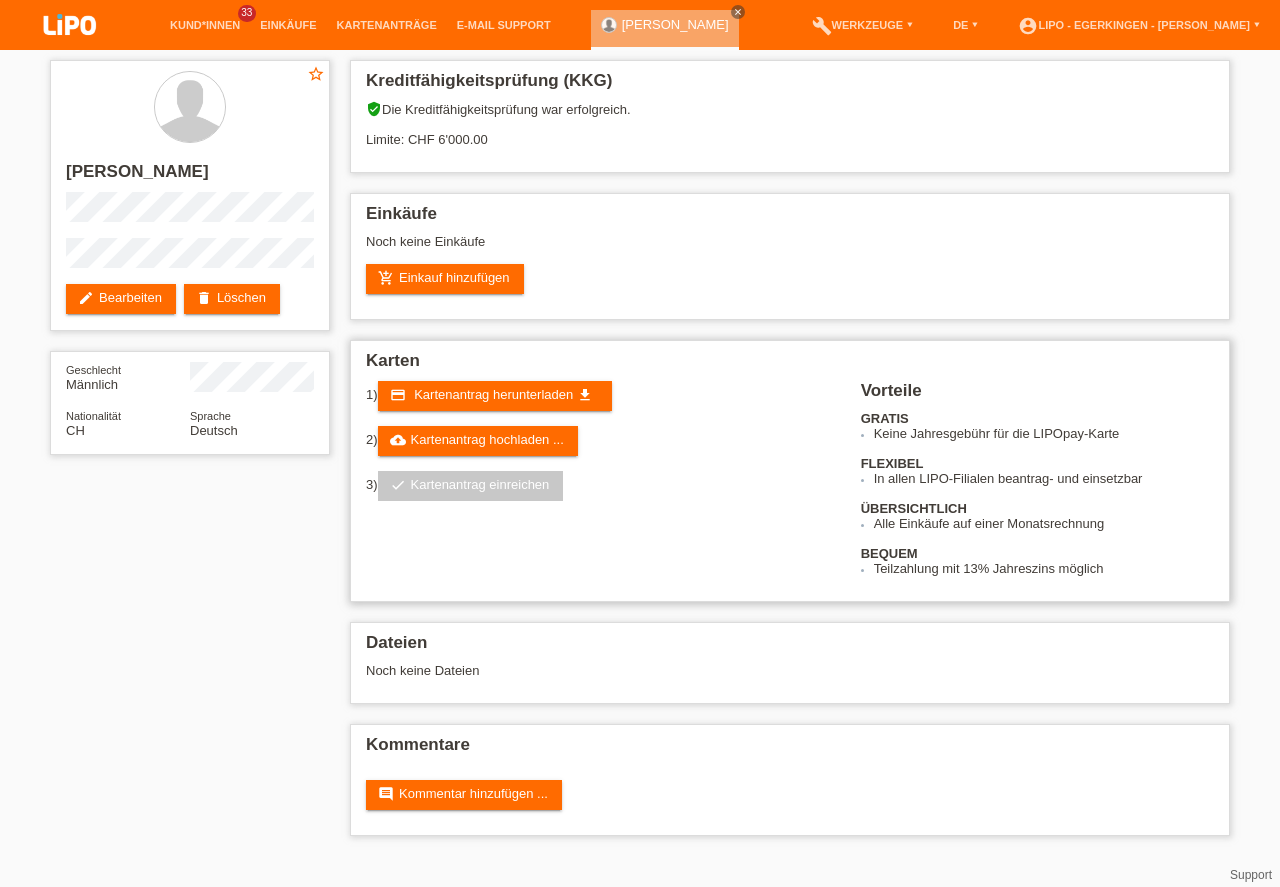 click on "Vorteile
GRATIS
Keine Jahresgebühr für die LIPOpay-Karte
FLEXIBEL
In allen LIPO-Filialen beantrag- und einsetzbar
ÜBERSICHTLICH
Alle Einkäufe auf einer Monatsrechnung
BEQUEM
Teilzahlung mit 13% Jahreszins möglich" at bounding box center [1037, 478] 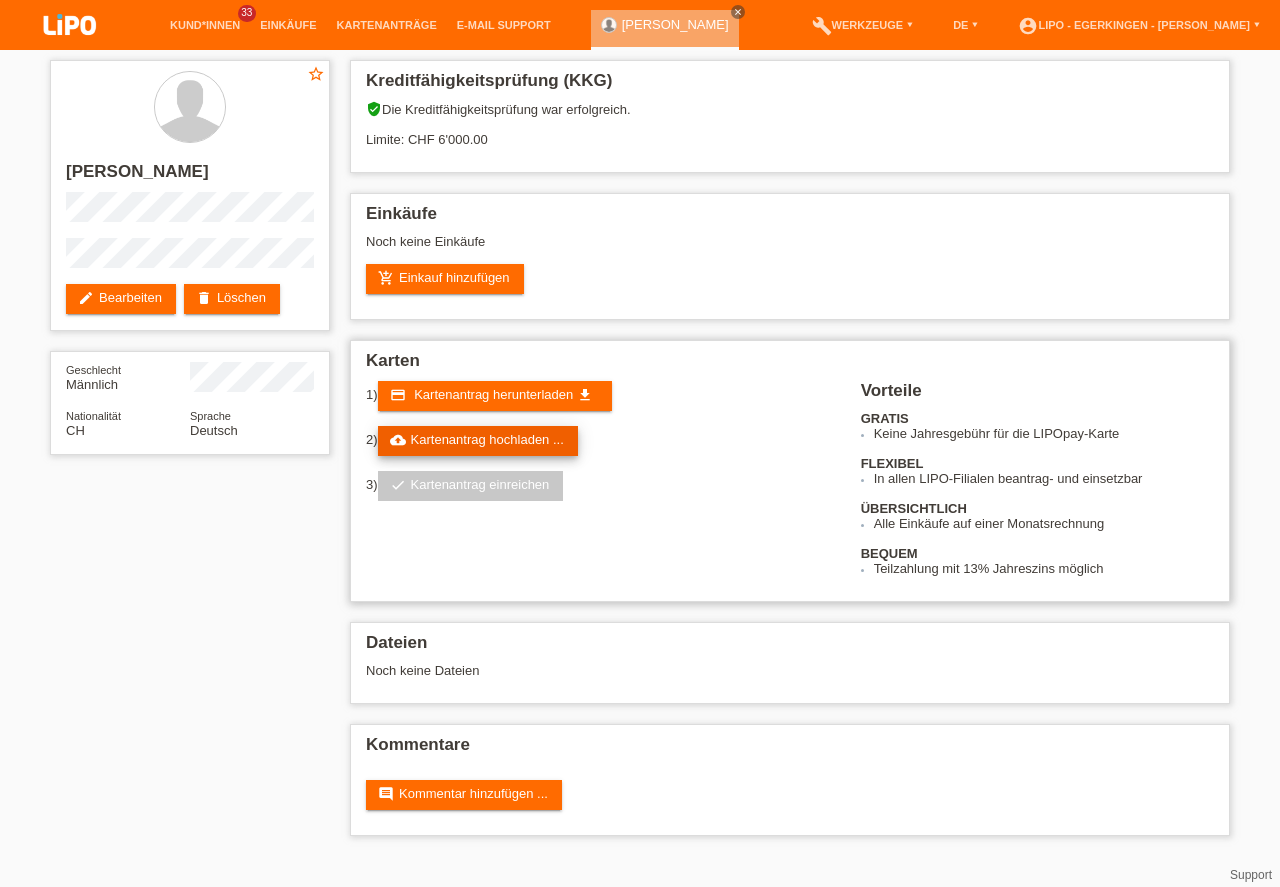 click on "cloud_upload  Kartenantrag hochladen ..." at bounding box center [478, 441] 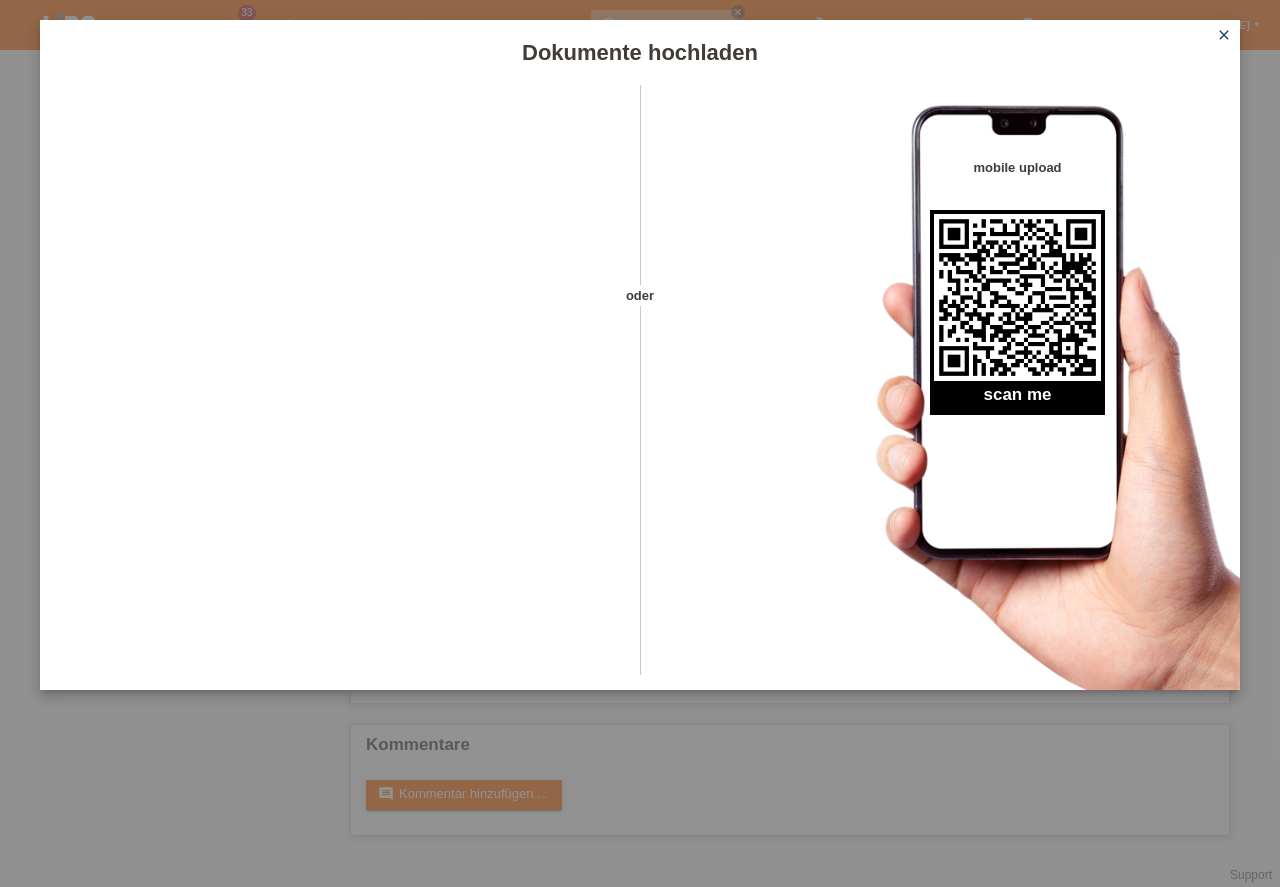 click on "close" at bounding box center (1224, 35) 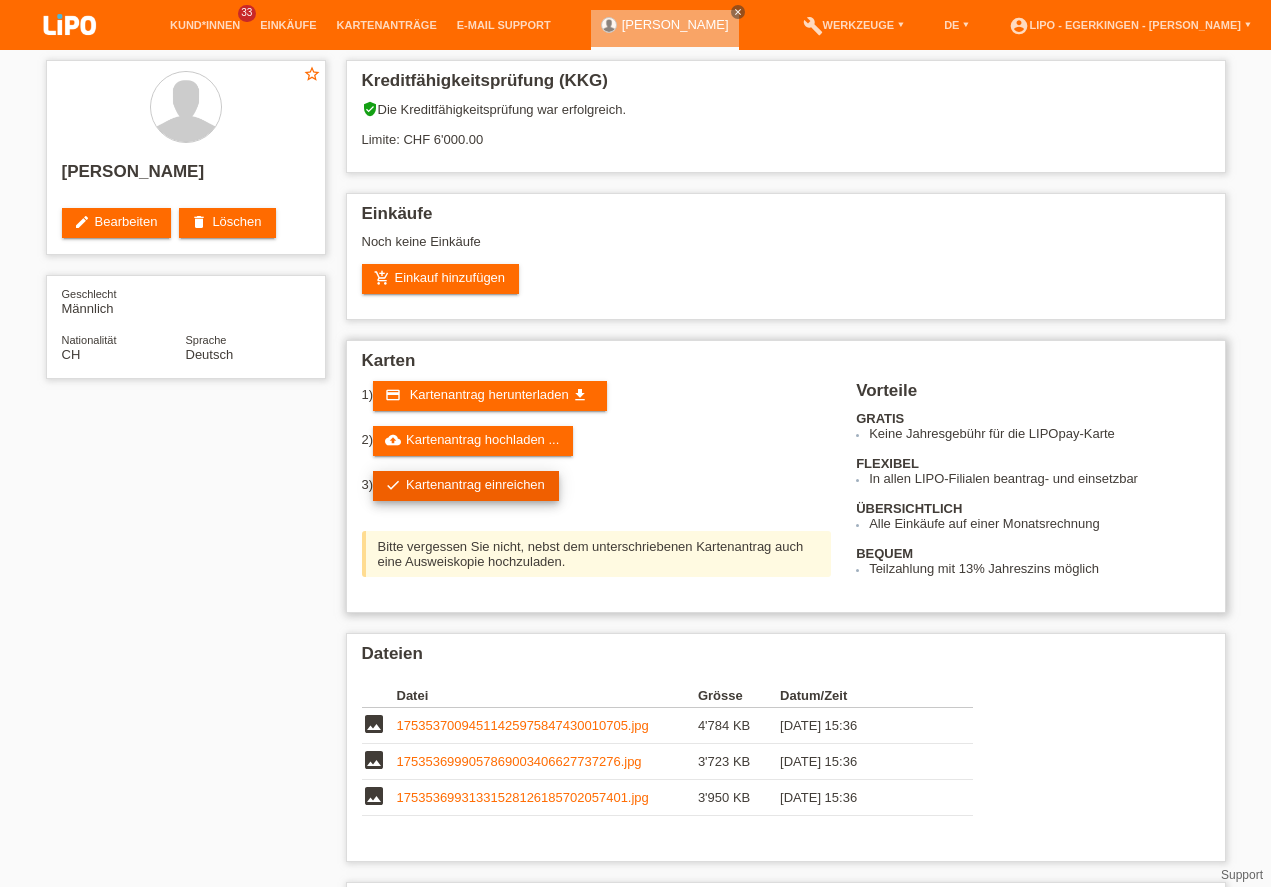 scroll, scrollTop: 127, scrollLeft: 0, axis: vertical 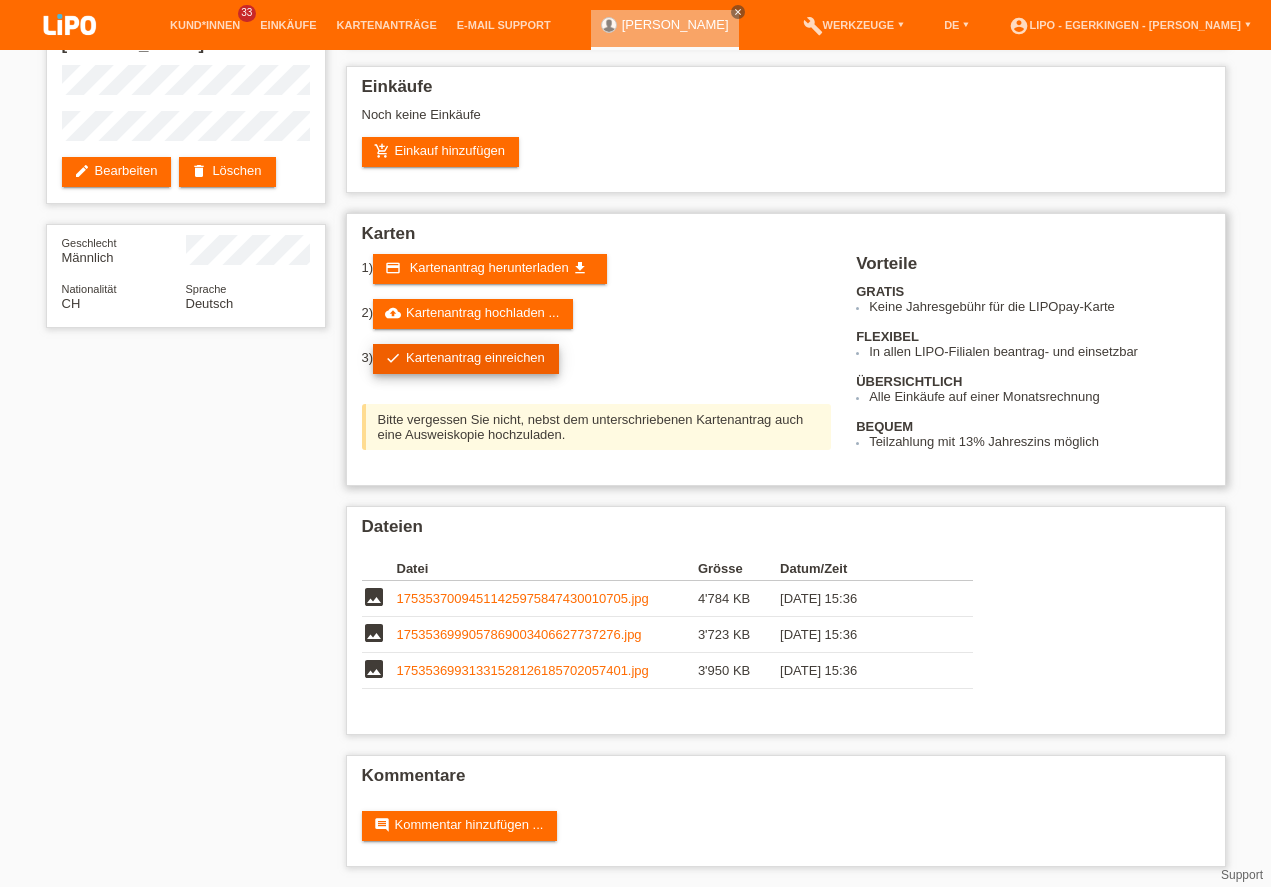 click on "check  Kartenantrag einreichen" at bounding box center (466, 359) 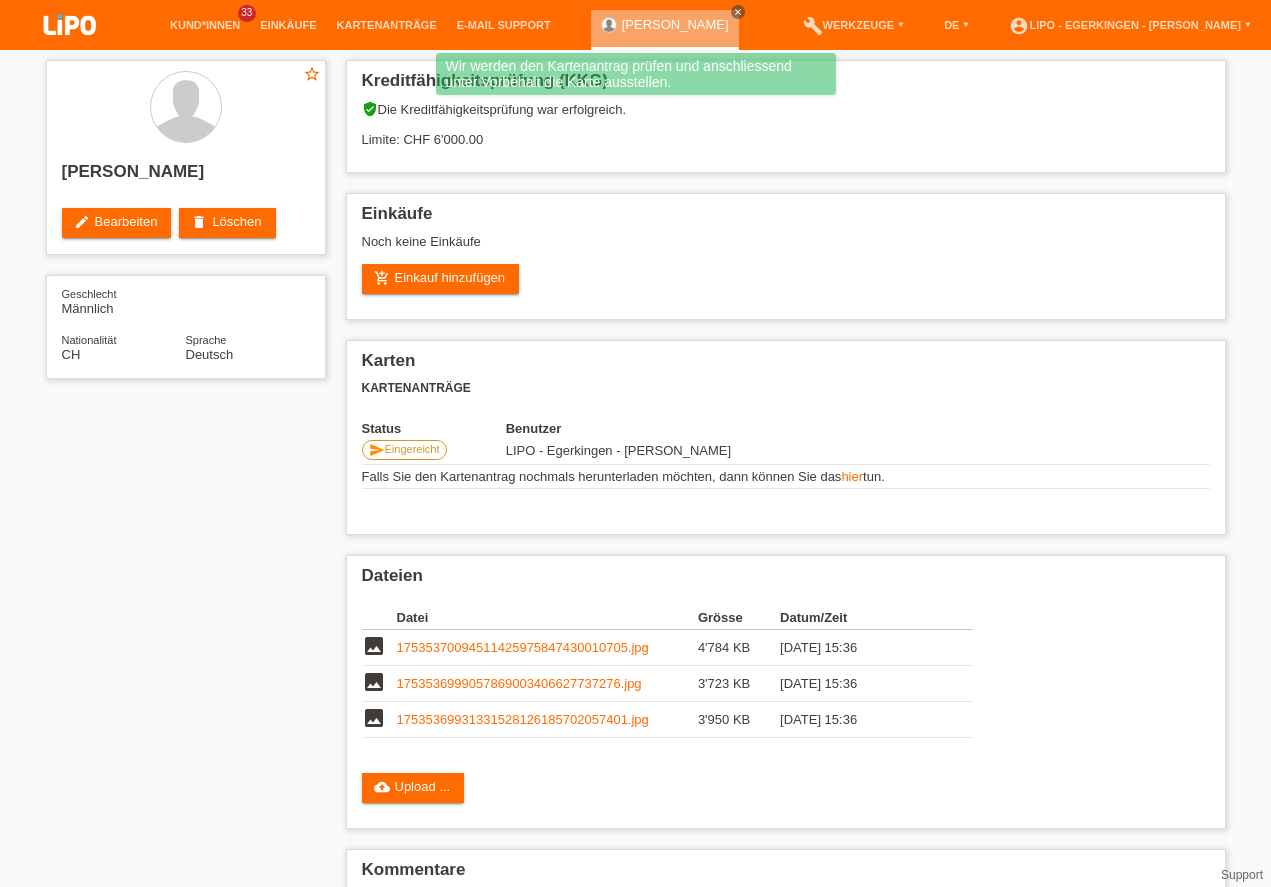 scroll, scrollTop: 94, scrollLeft: 0, axis: vertical 